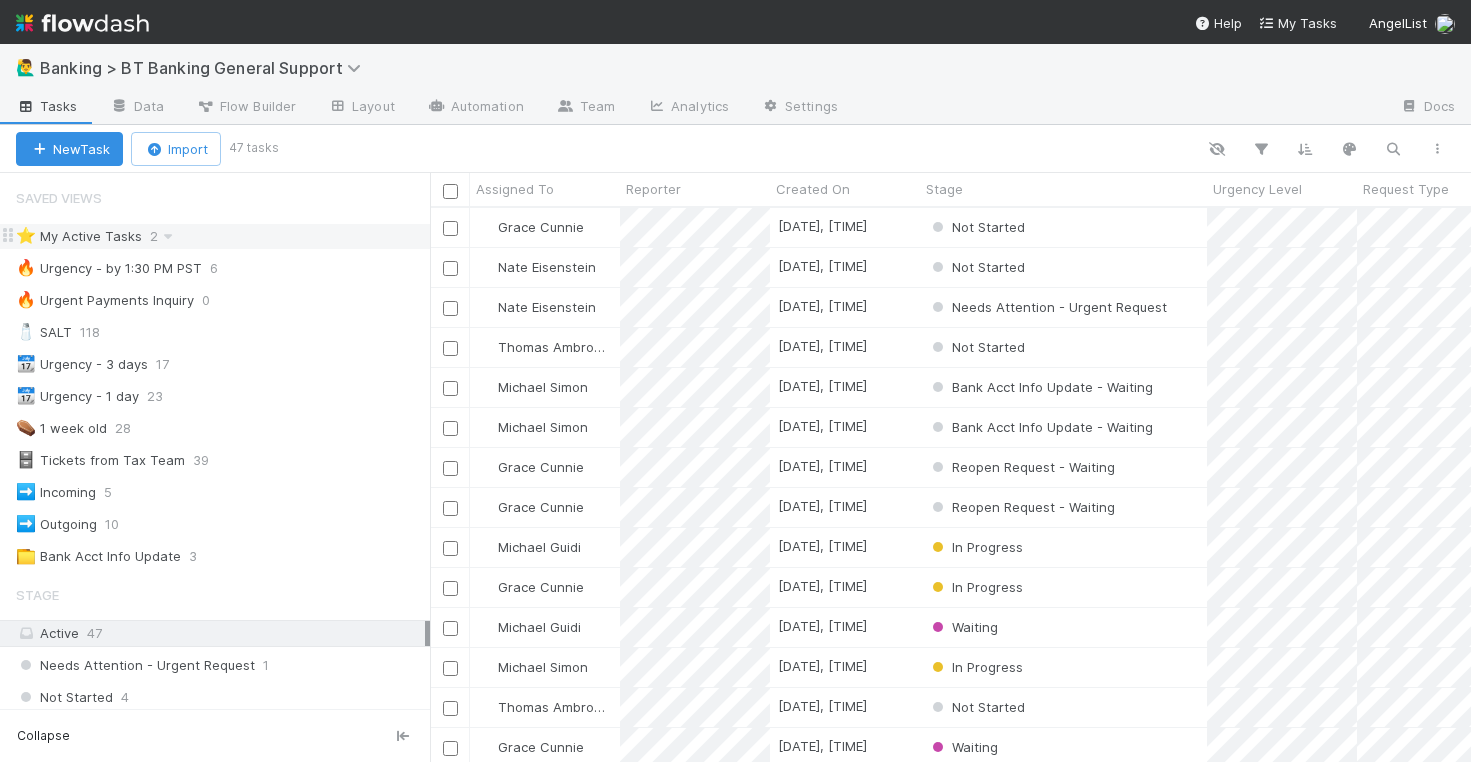 scroll, scrollTop: 0, scrollLeft: 0, axis: both 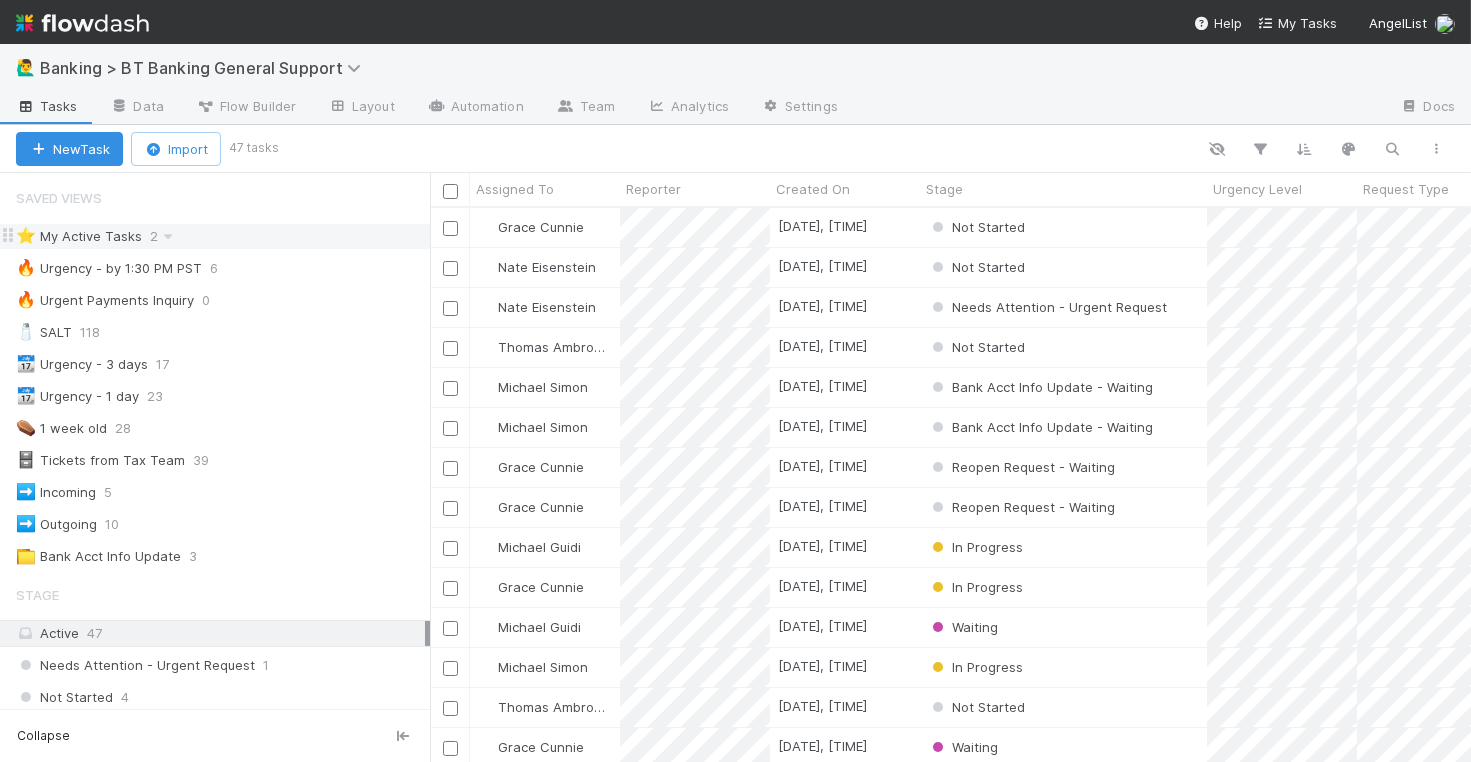 click on "⭐ My Active Tasks 2" at bounding box center [223, 236] 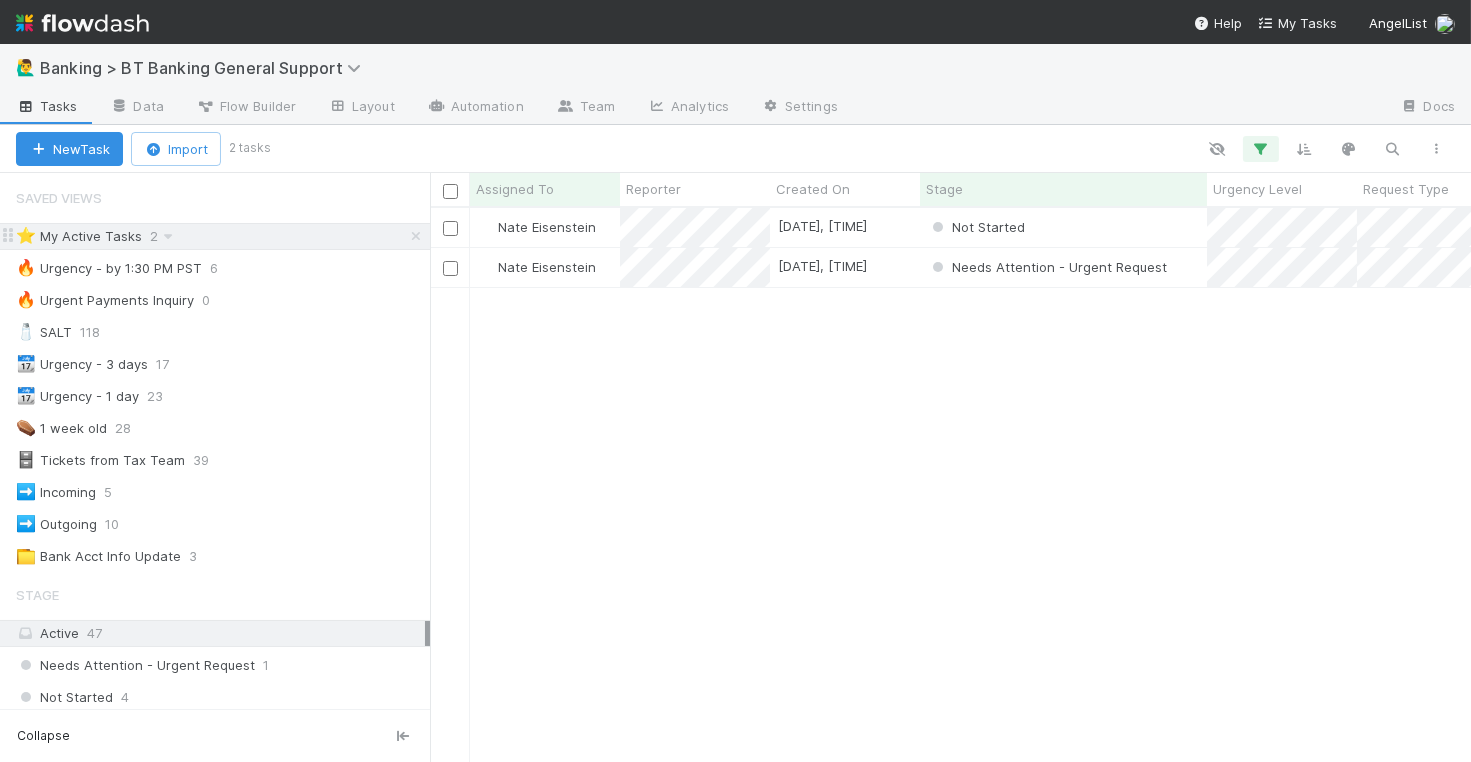scroll, scrollTop: 1, scrollLeft: 1, axis: both 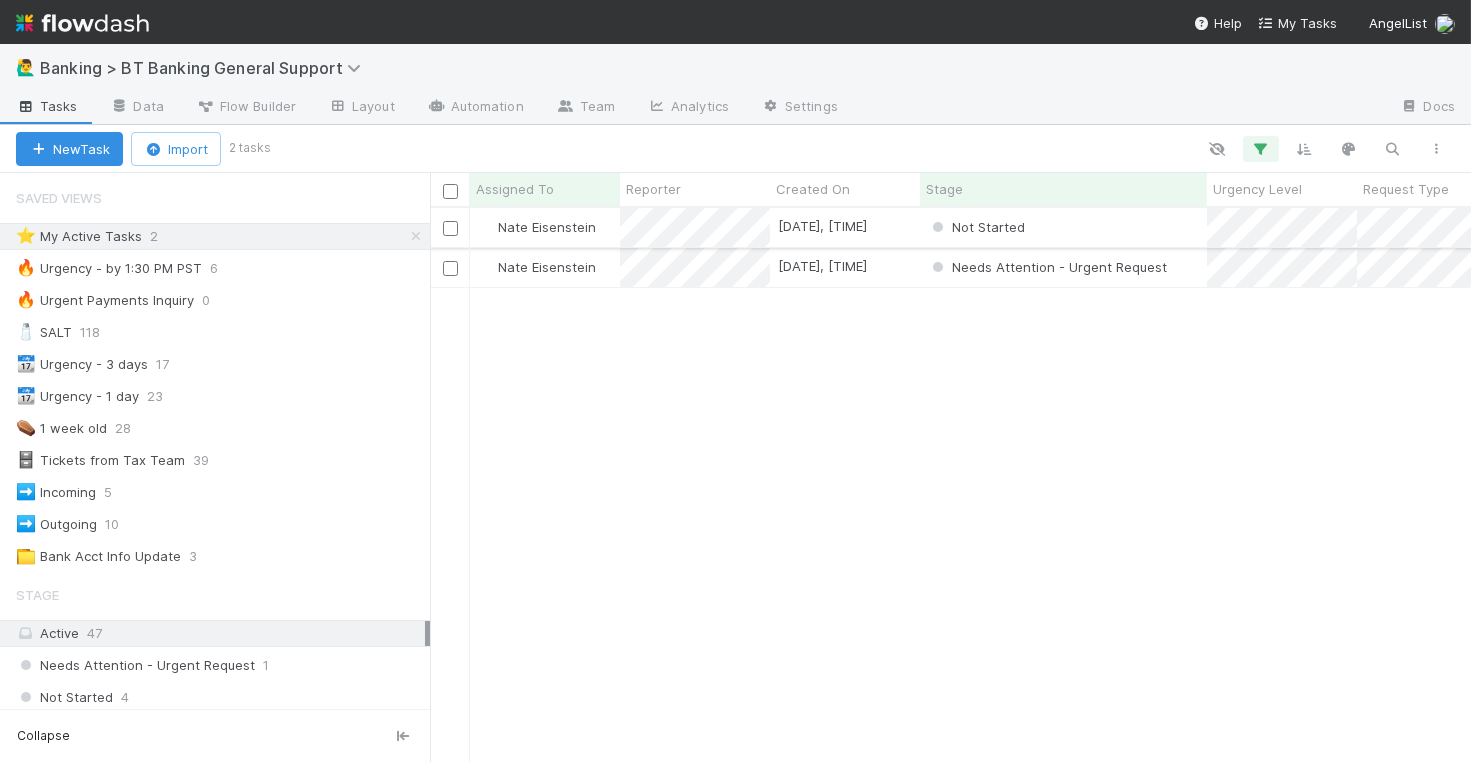 click at bounding box center (450, 228) 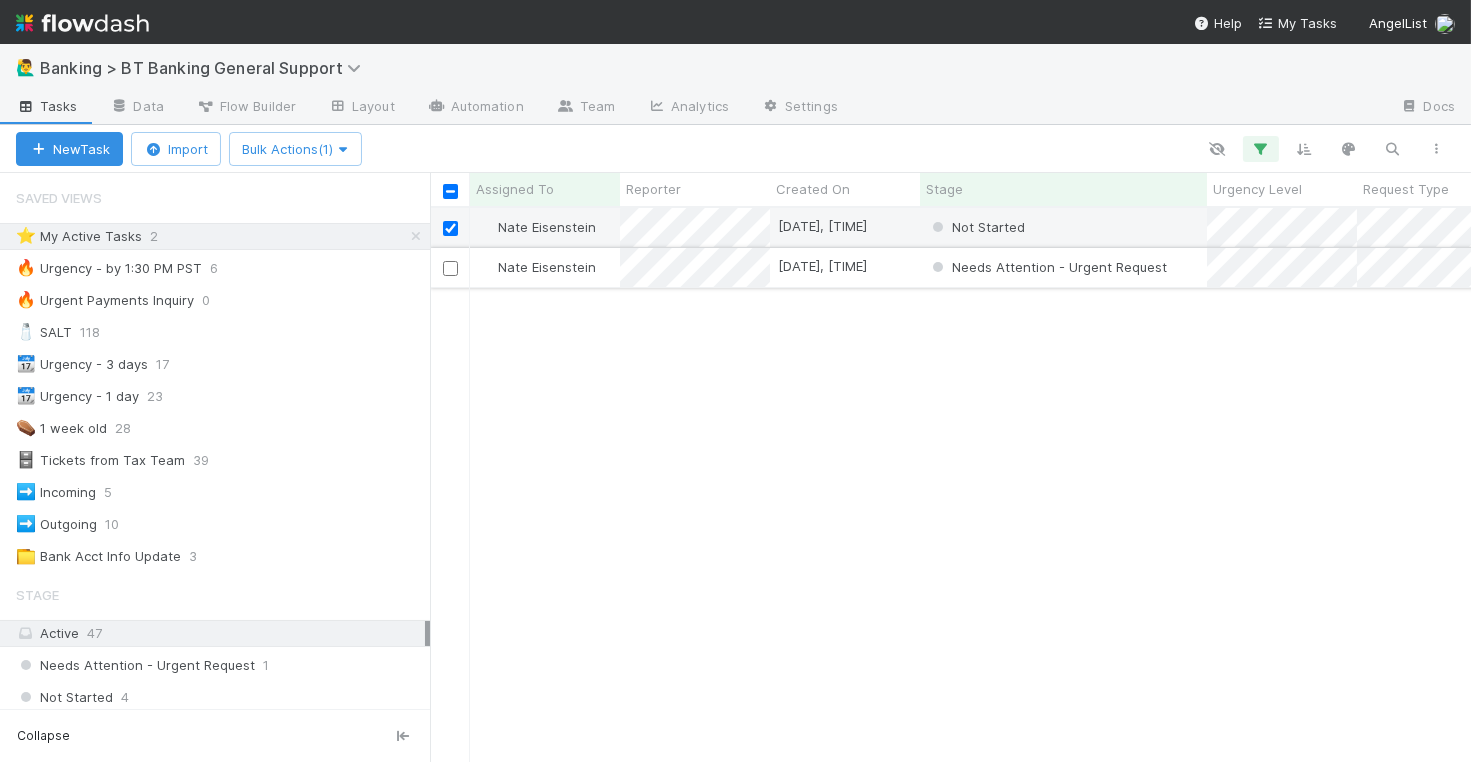 click at bounding box center (450, 268) 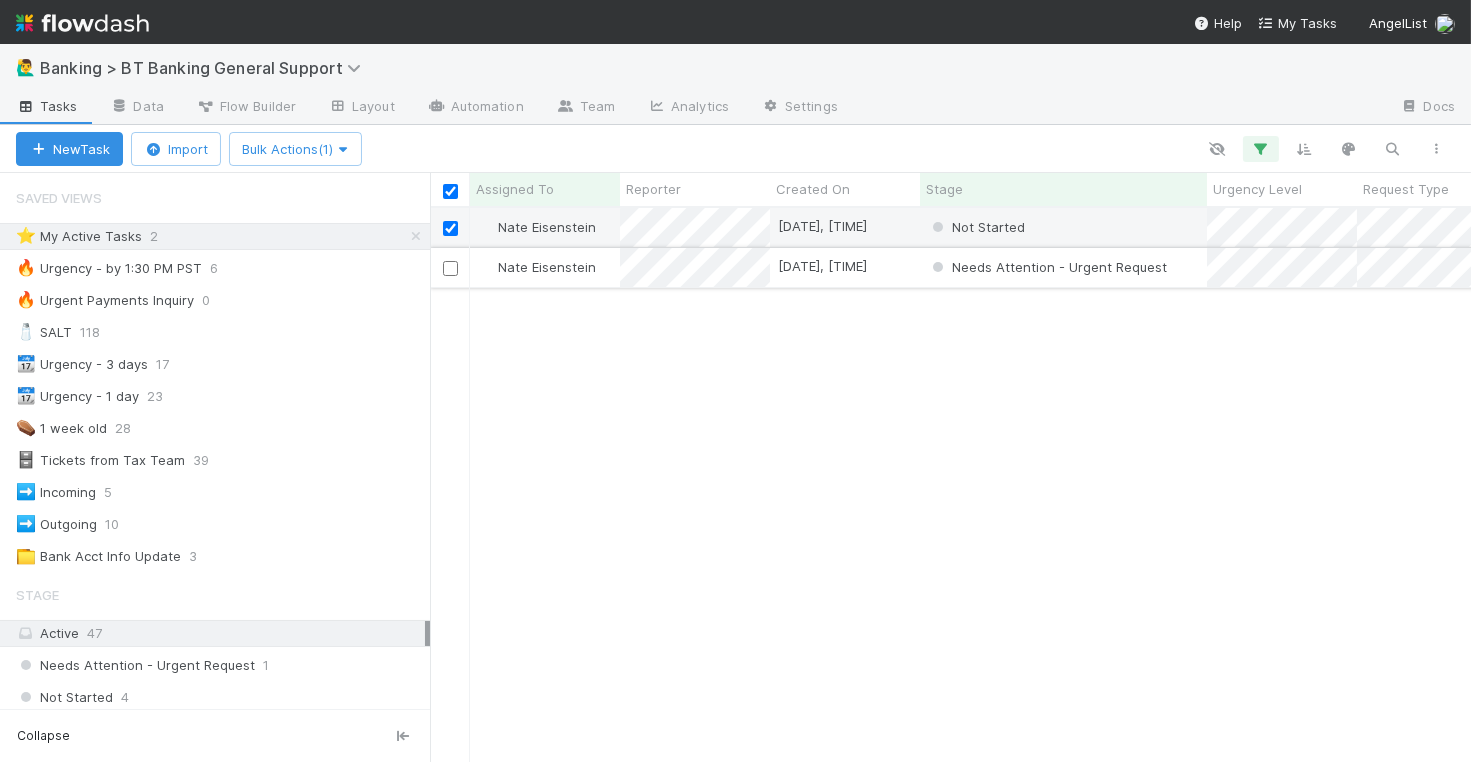 checkbox on "true" 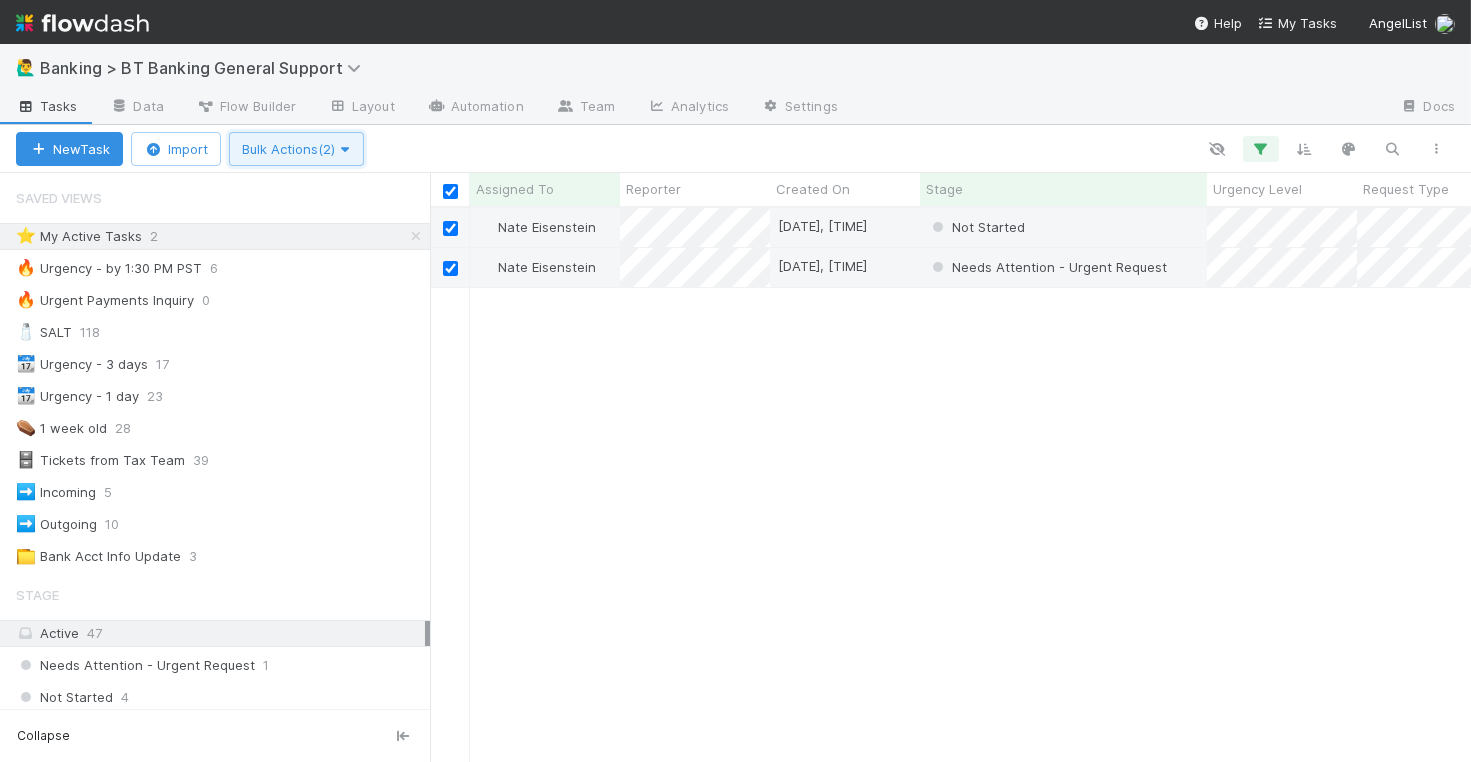 click on "Bulk Actions  (2)" at bounding box center [296, 149] 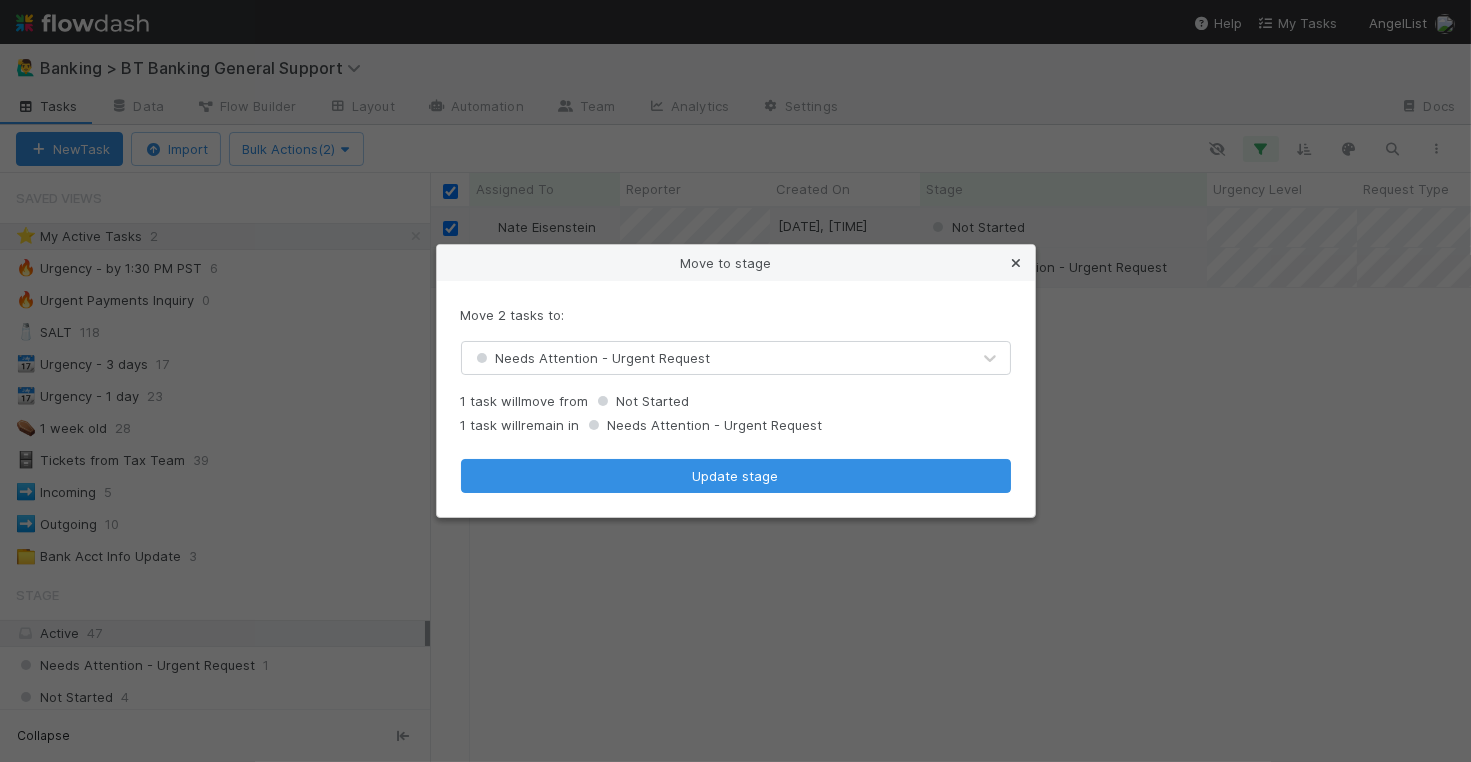 click at bounding box center (1017, 263) 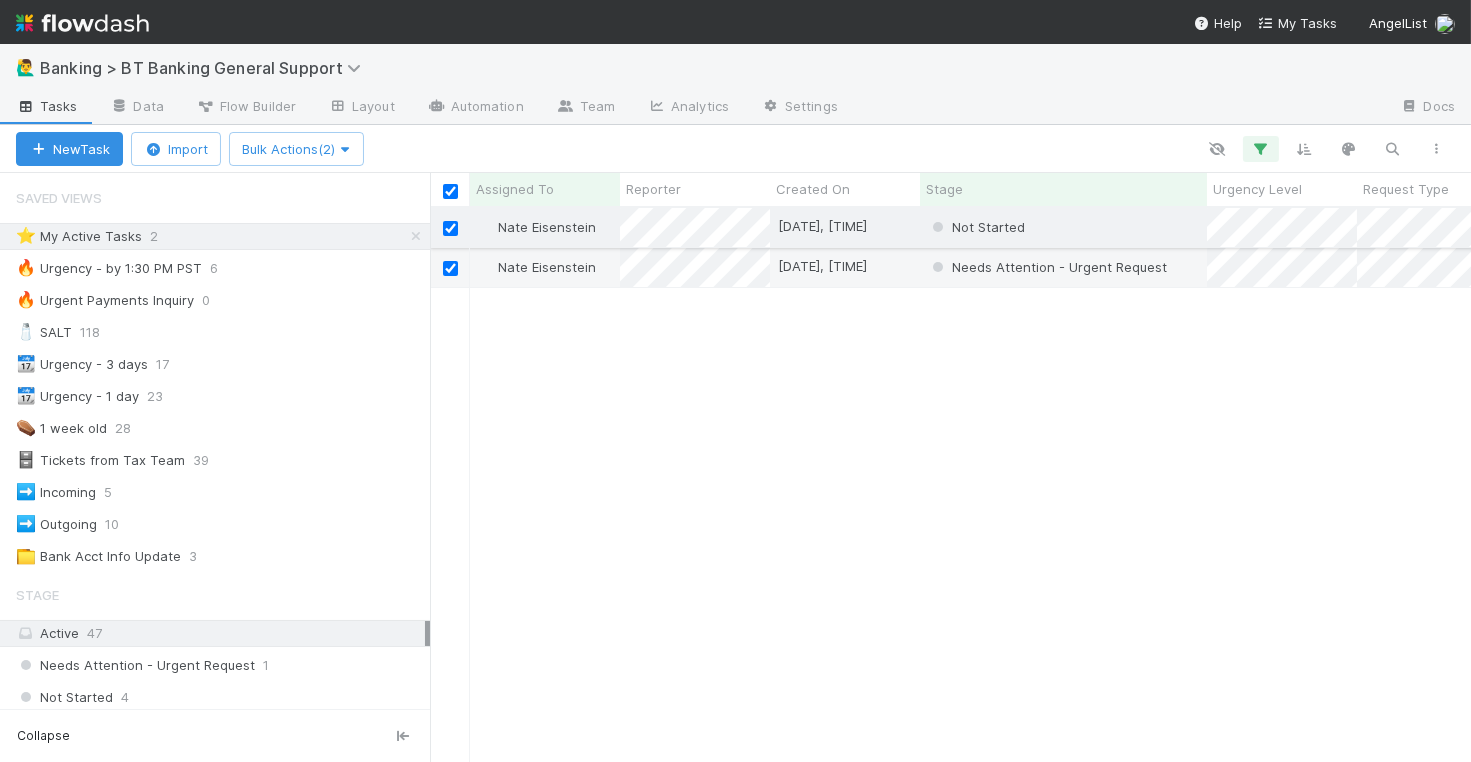 click on "Not Started" at bounding box center (1063, 227) 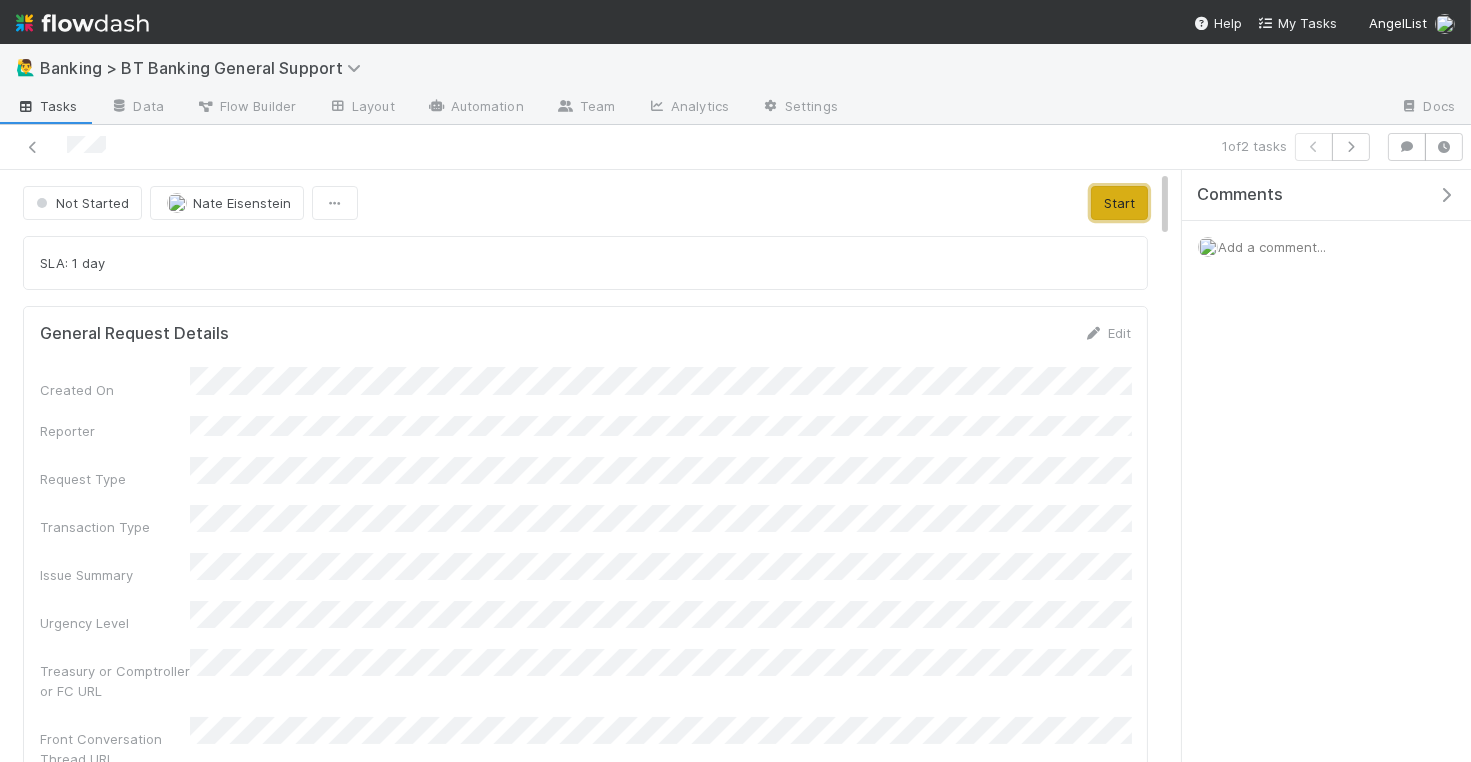click on "Start" at bounding box center [1119, 203] 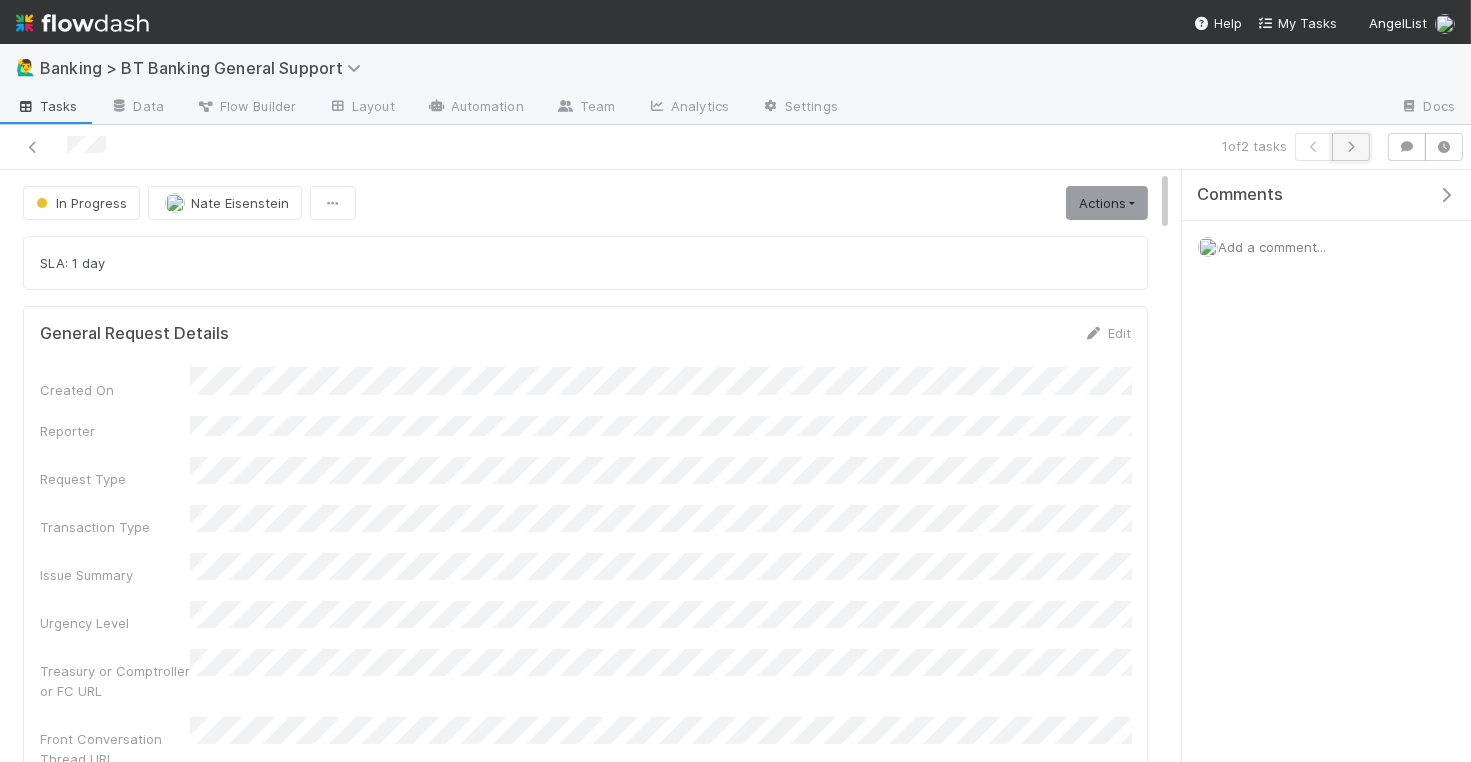 click at bounding box center [1351, 147] 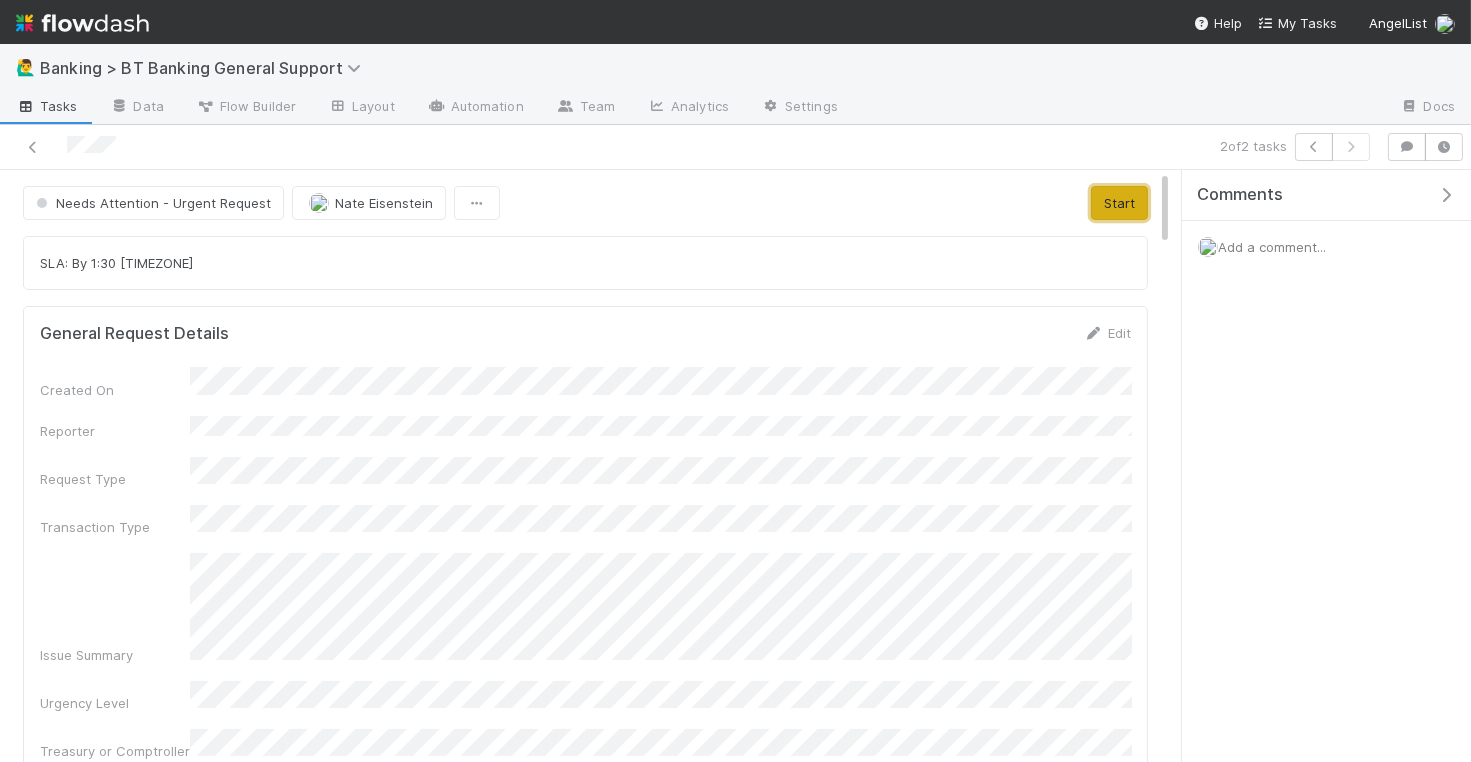 click on "Start" at bounding box center [1119, 203] 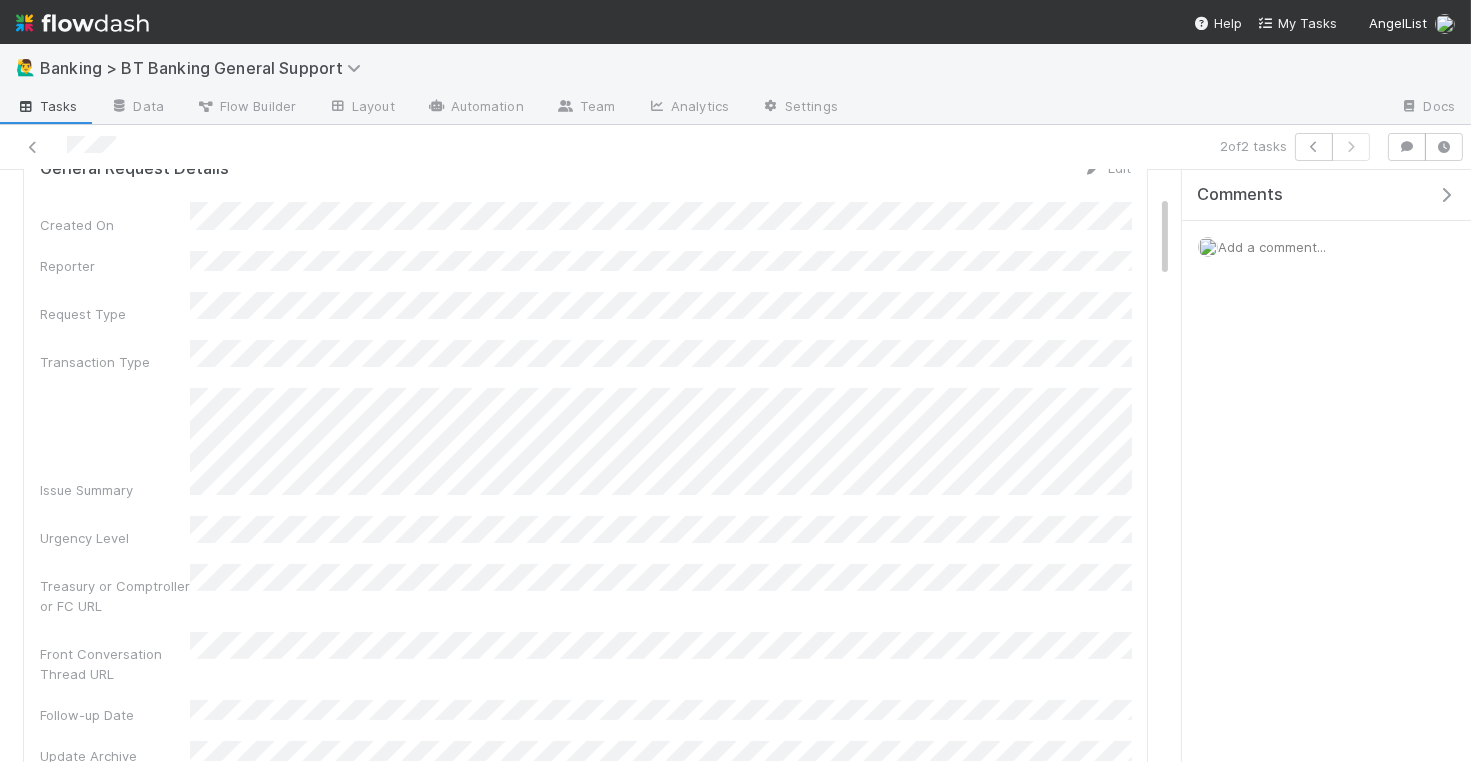 scroll, scrollTop: 184, scrollLeft: 0, axis: vertical 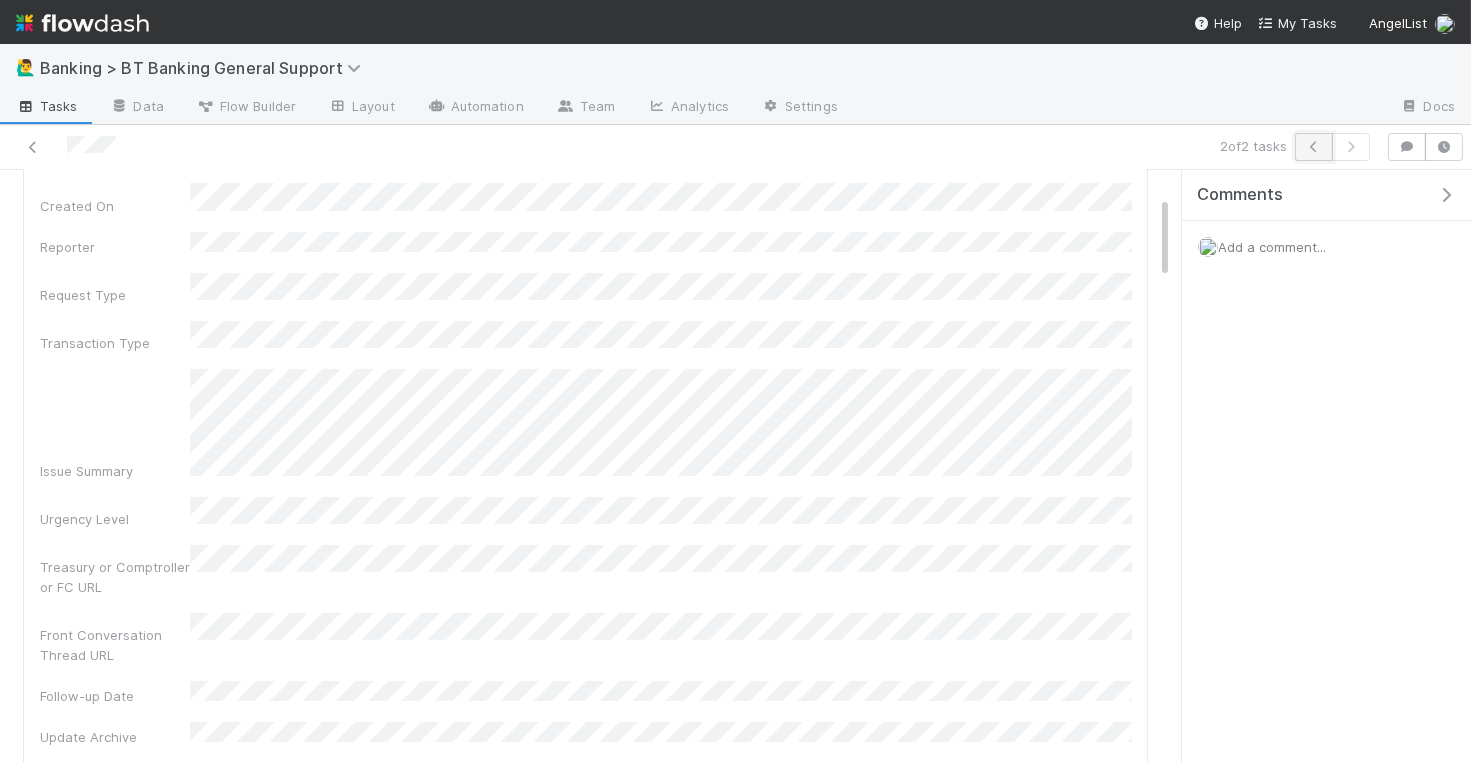 click at bounding box center (1314, 147) 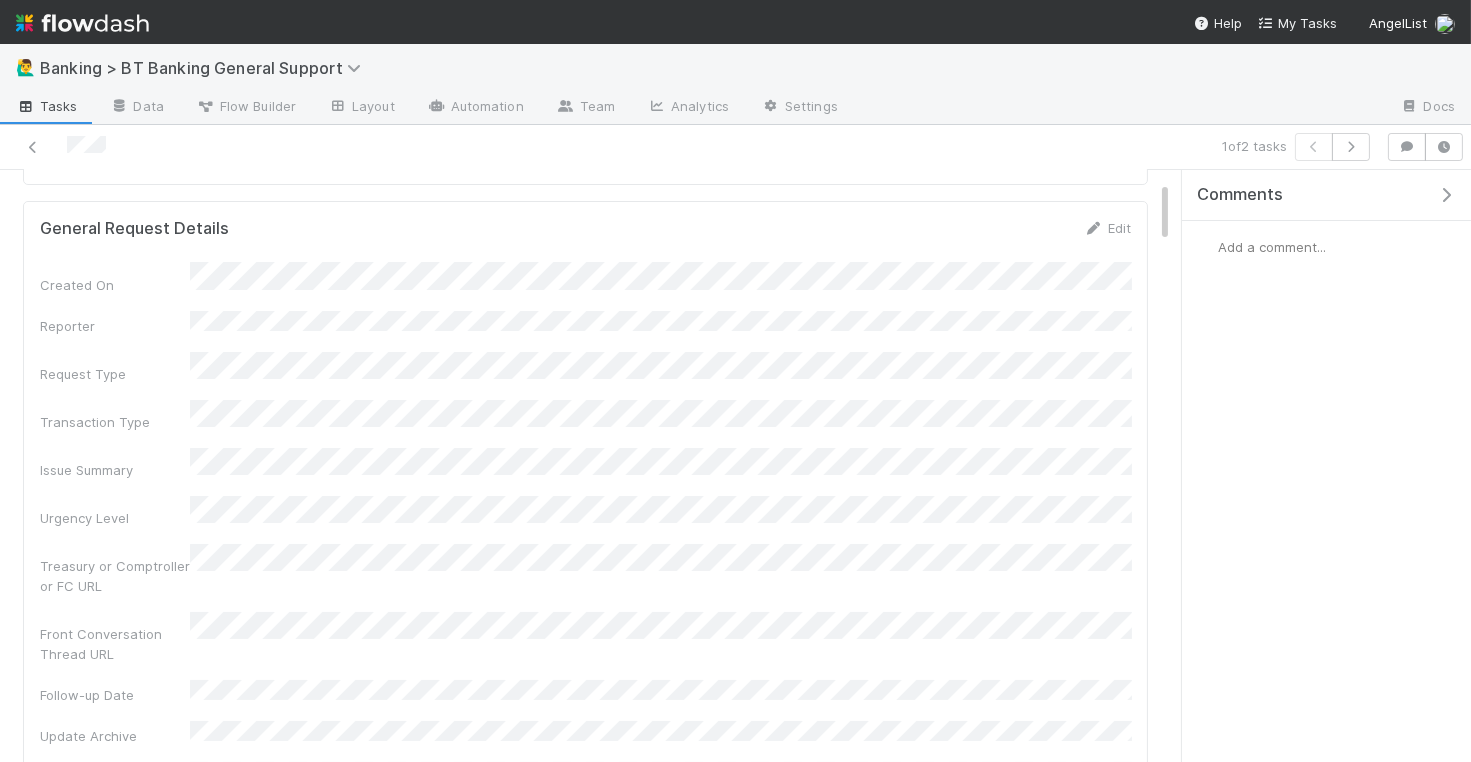 scroll, scrollTop: 107, scrollLeft: 0, axis: vertical 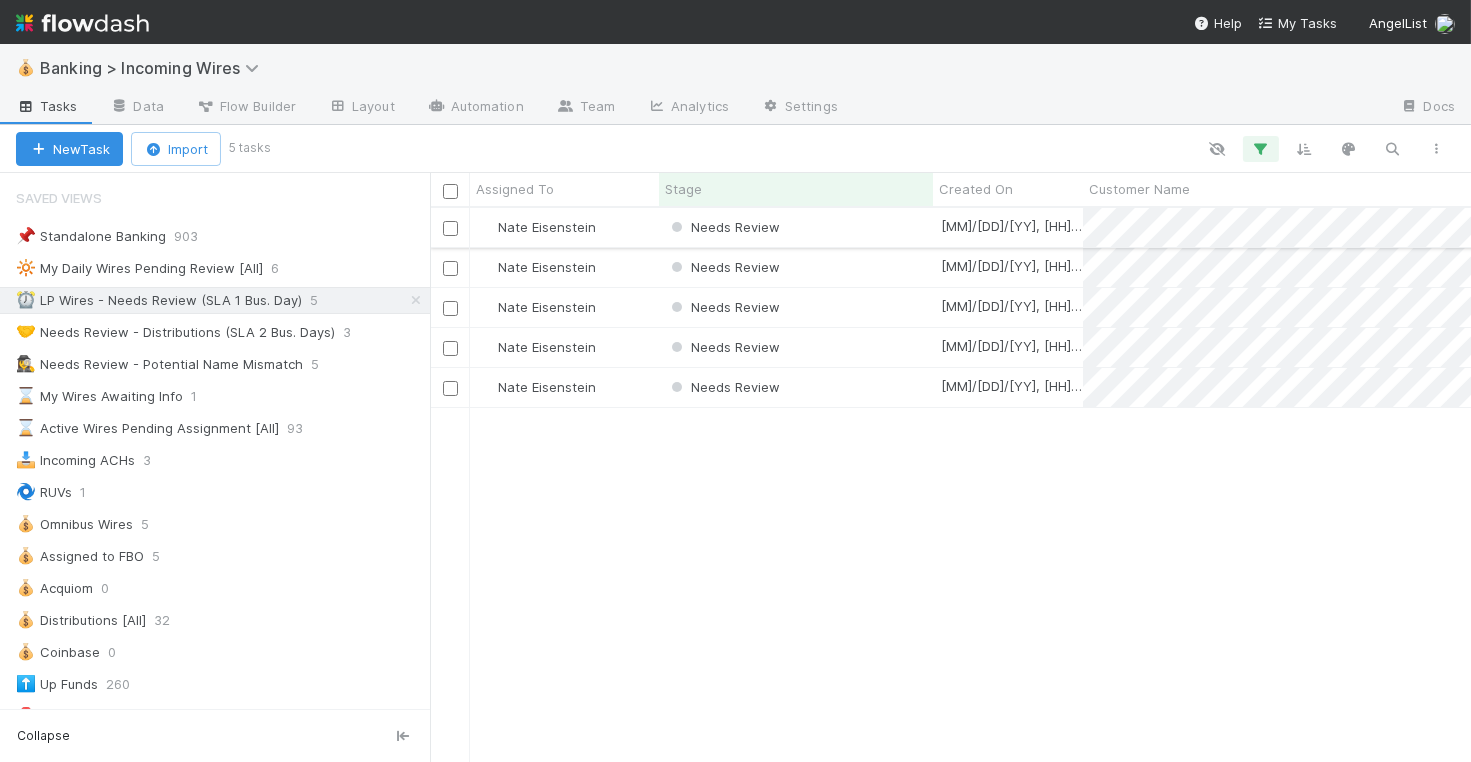 click on "Needs Review" at bounding box center [796, 227] 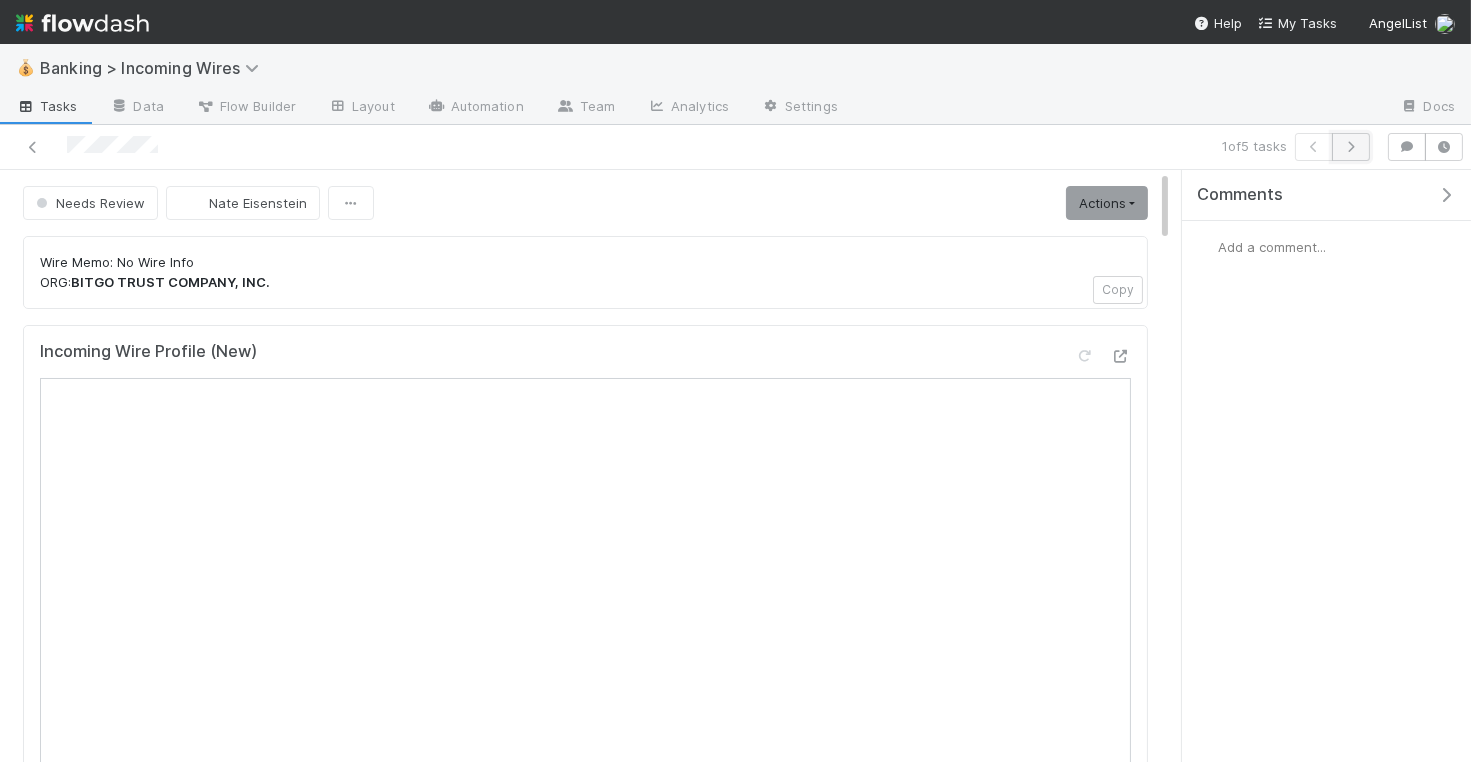 click at bounding box center (1351, 147) 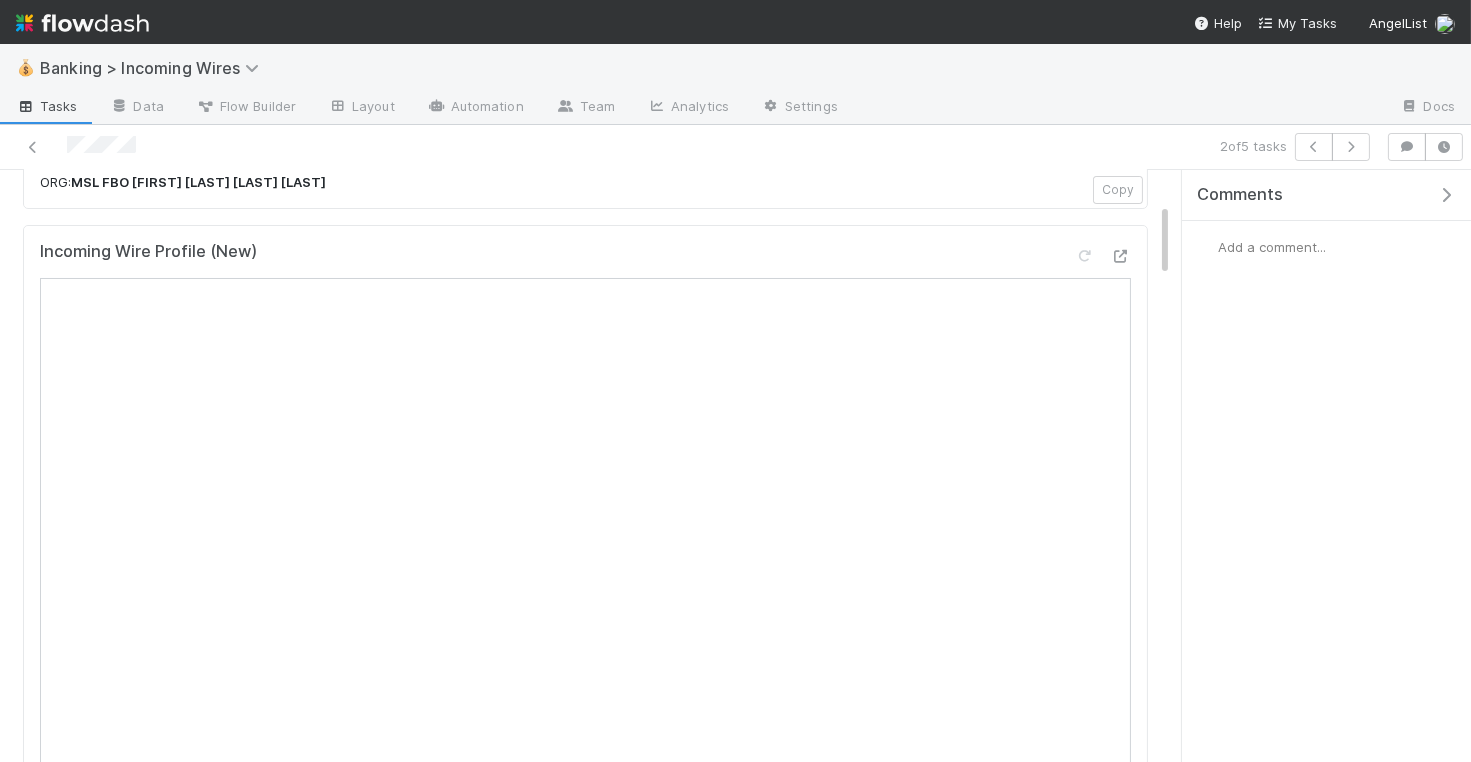 scroll, scrollTop: 0, scrollLeft: 0, axis: both 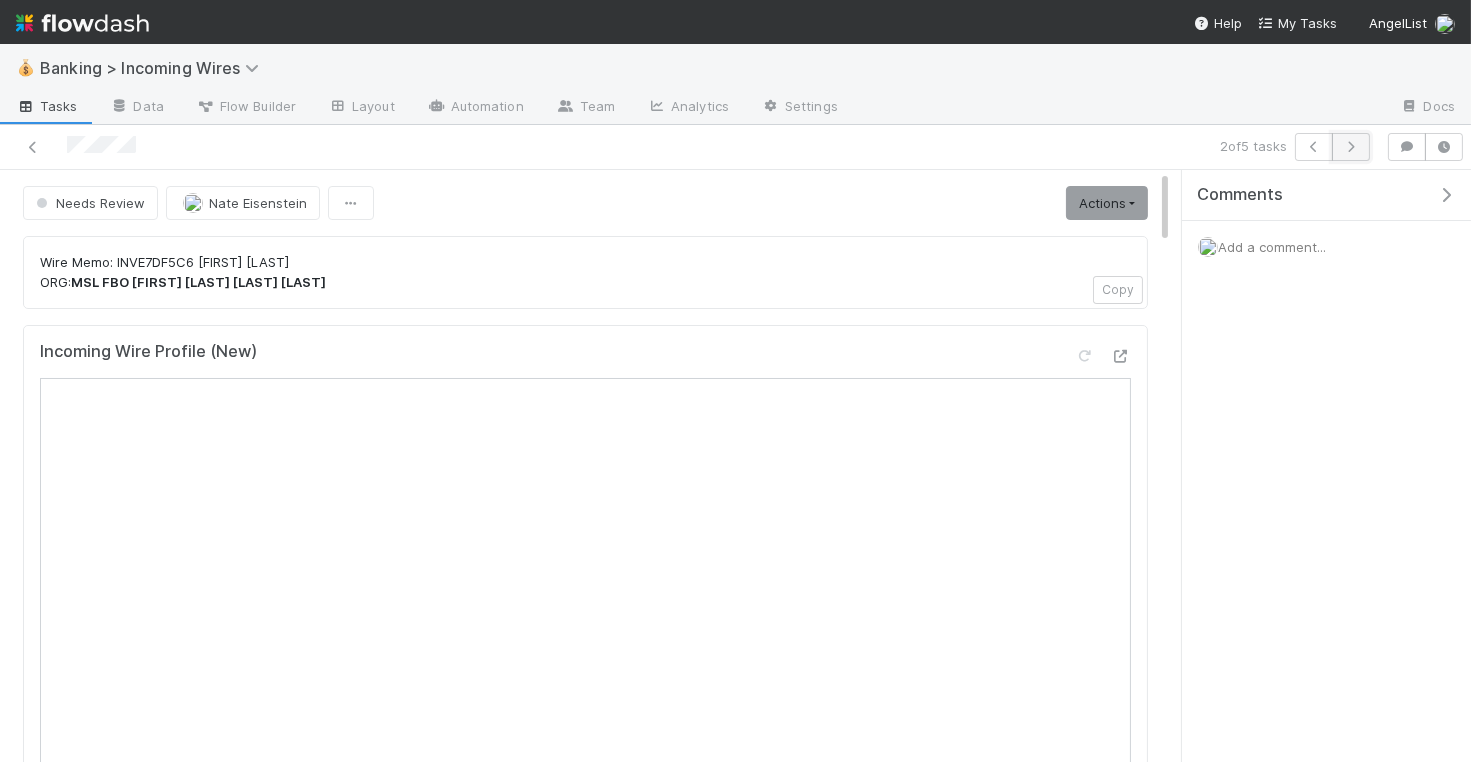 click at bounding box center [1351, 147] 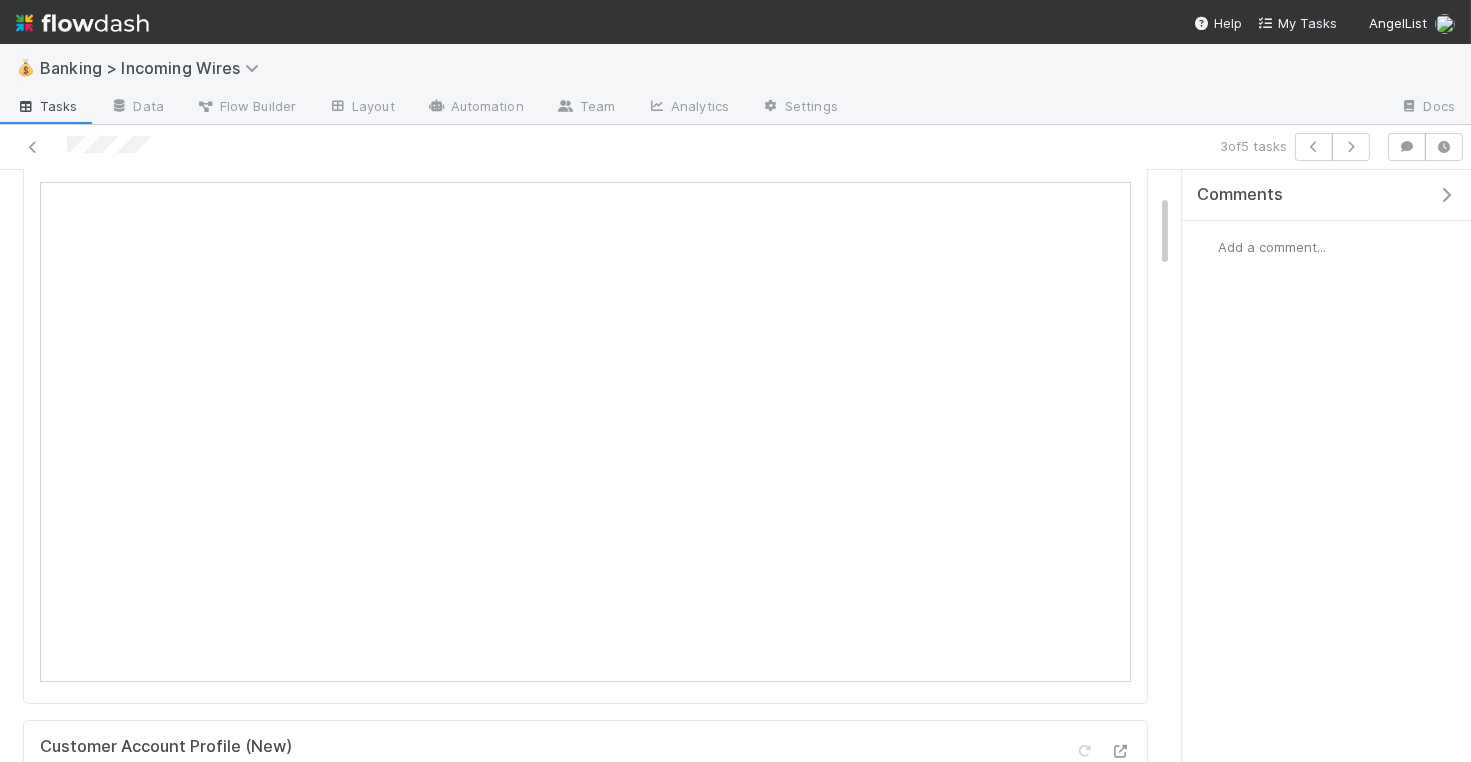 scroll, scrollTop: 253, scrollLeft: 0, axis: vertical 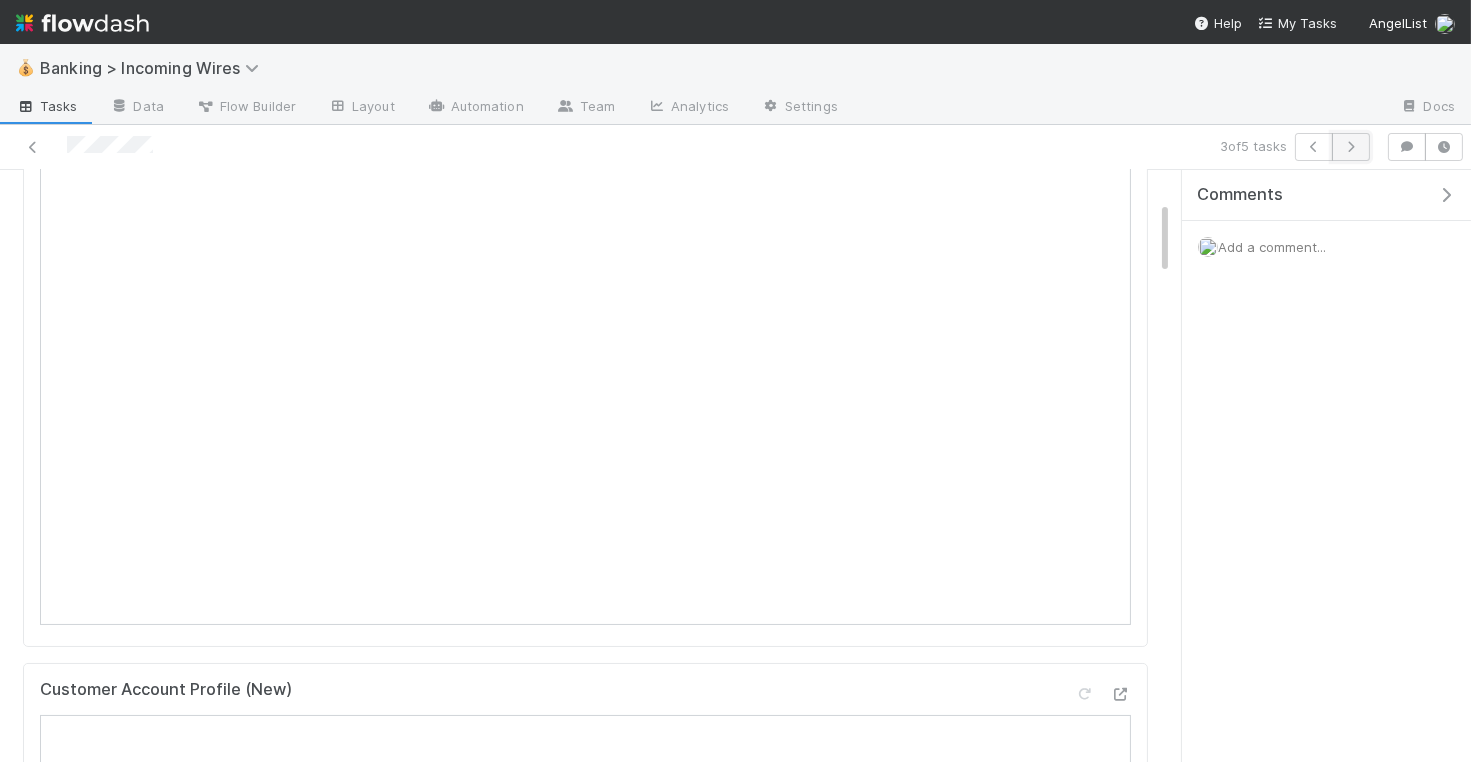 click at bounding box center (1351, 147) 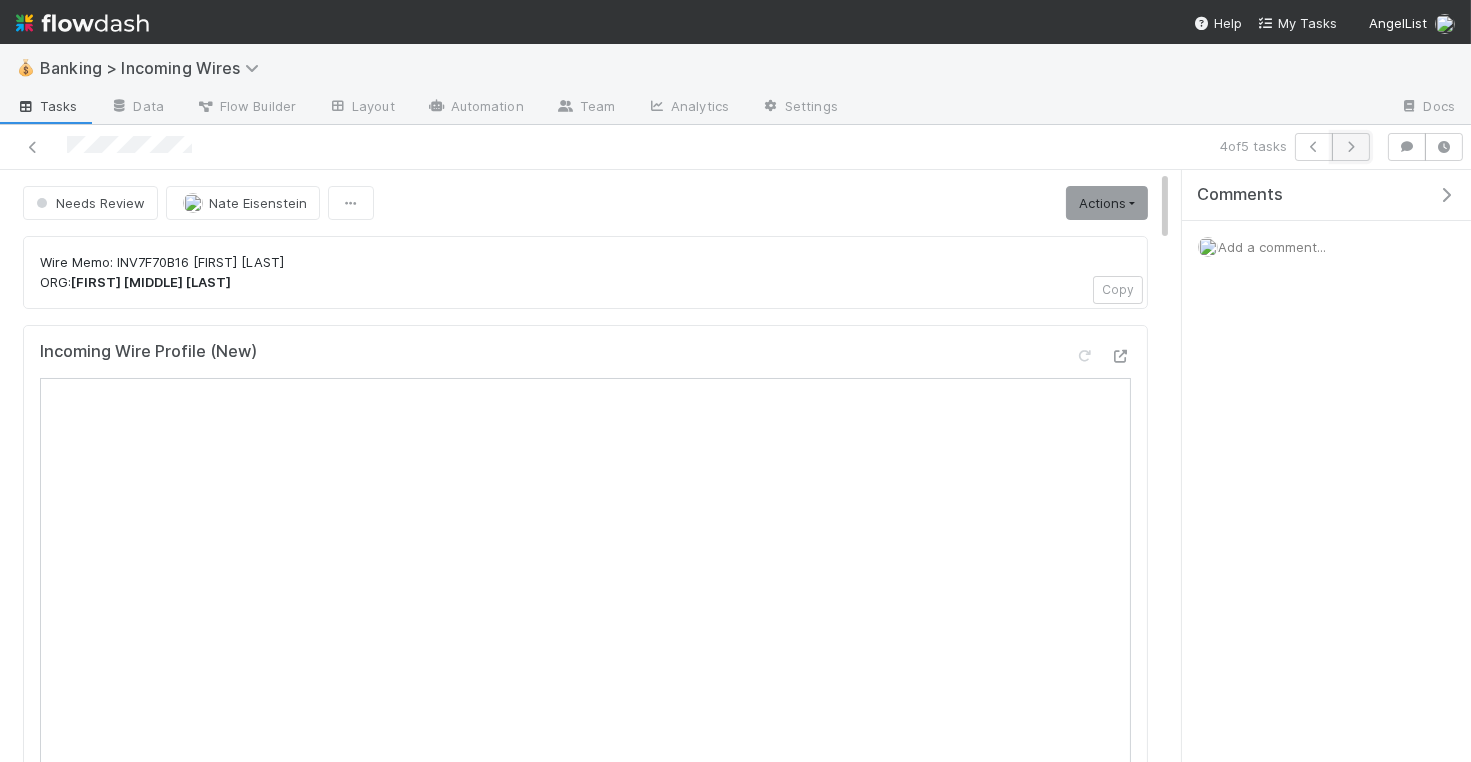 click at bounding box center [1351, 147] 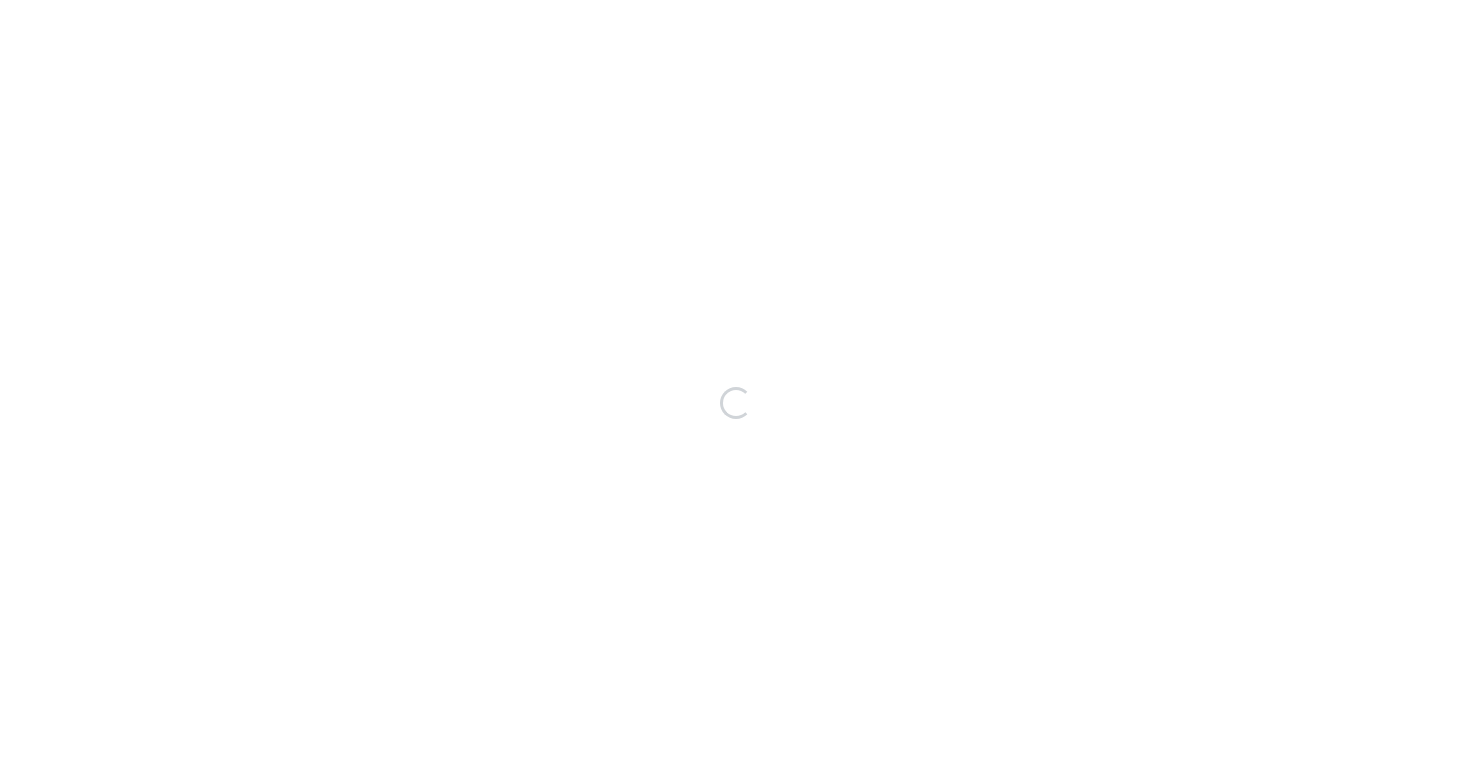 scroll, scrollTop: 0, scrollLeft: 0, axis: both 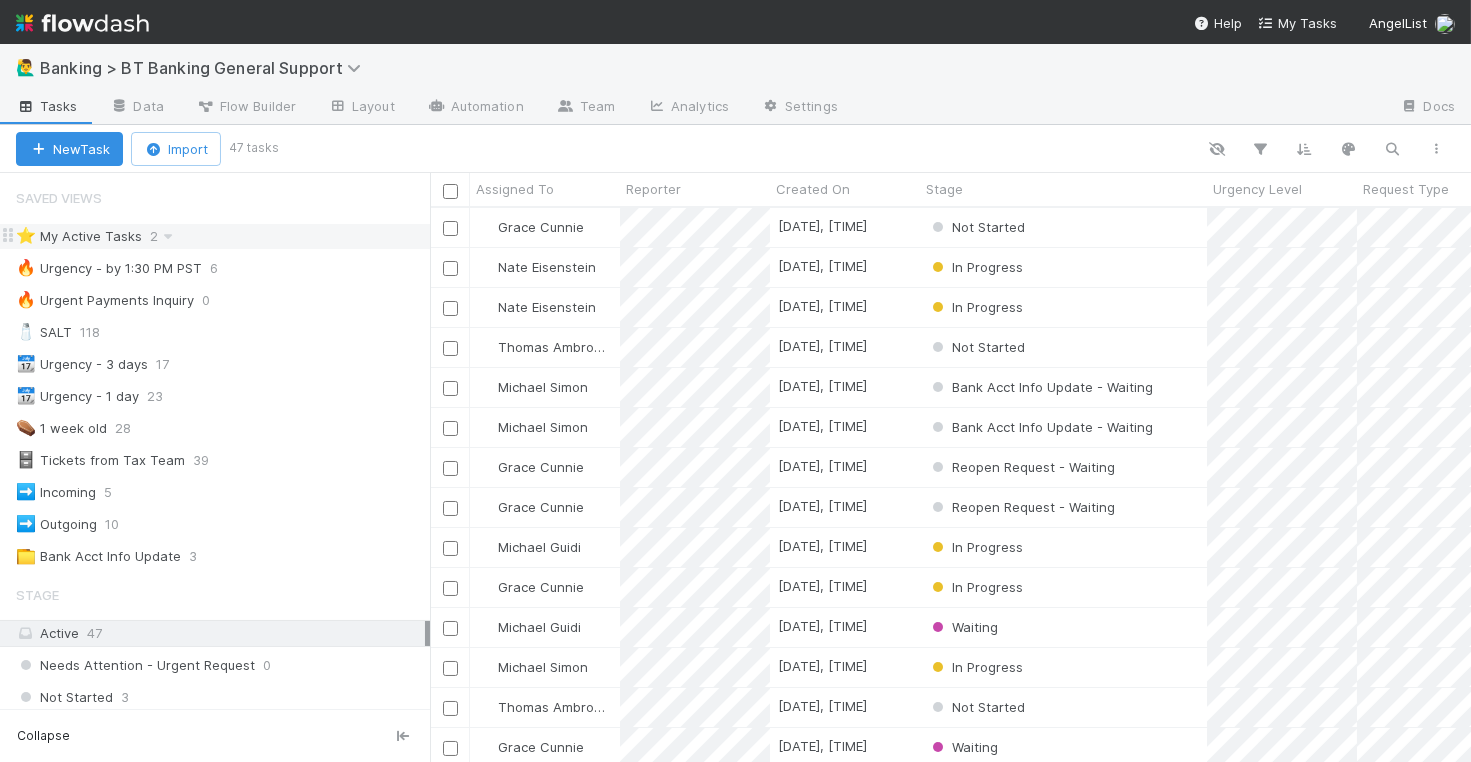 click on "⭐ My Active Tasks 2" at bounding box center (223, 236) 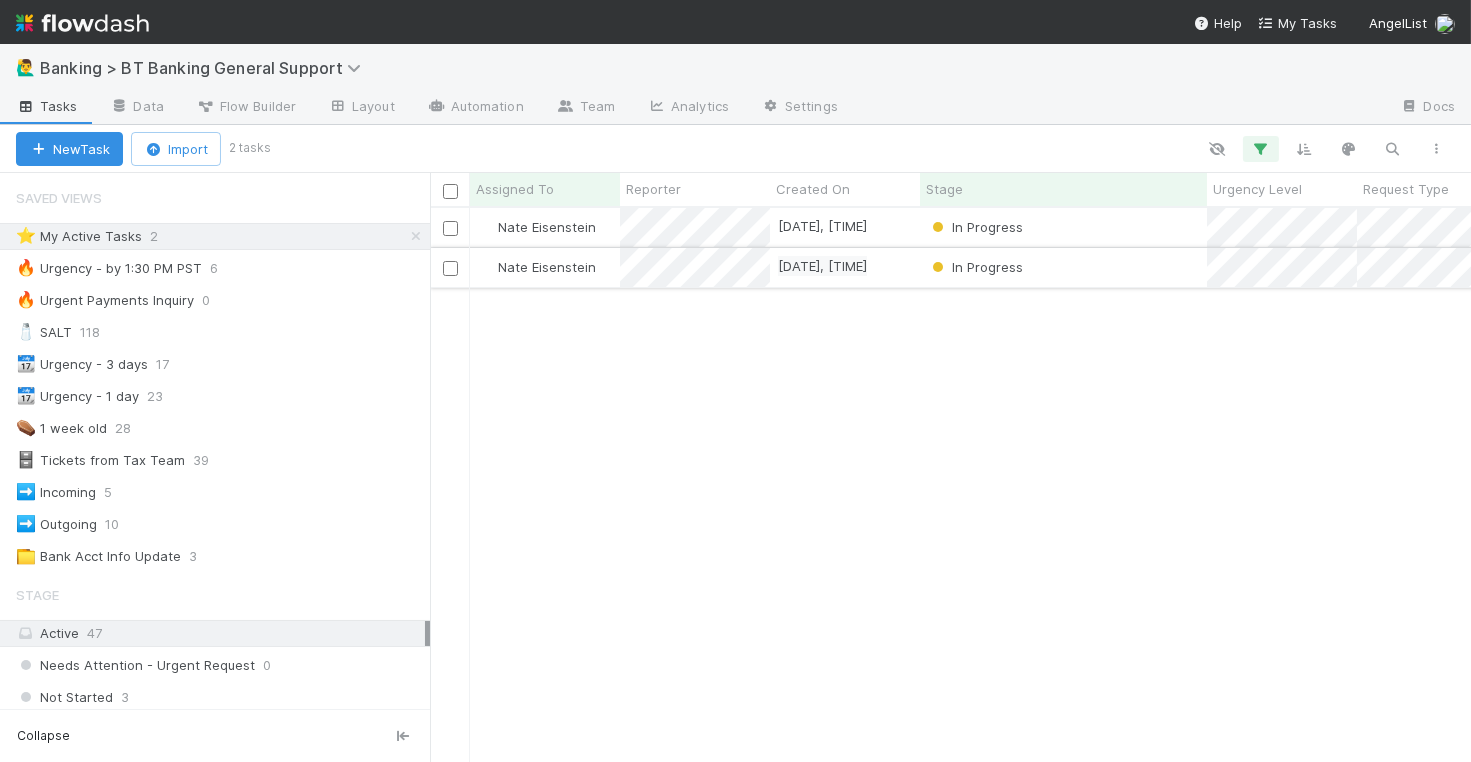 scroll, scrollTop: 1, scrollLeft: 1, axis: both 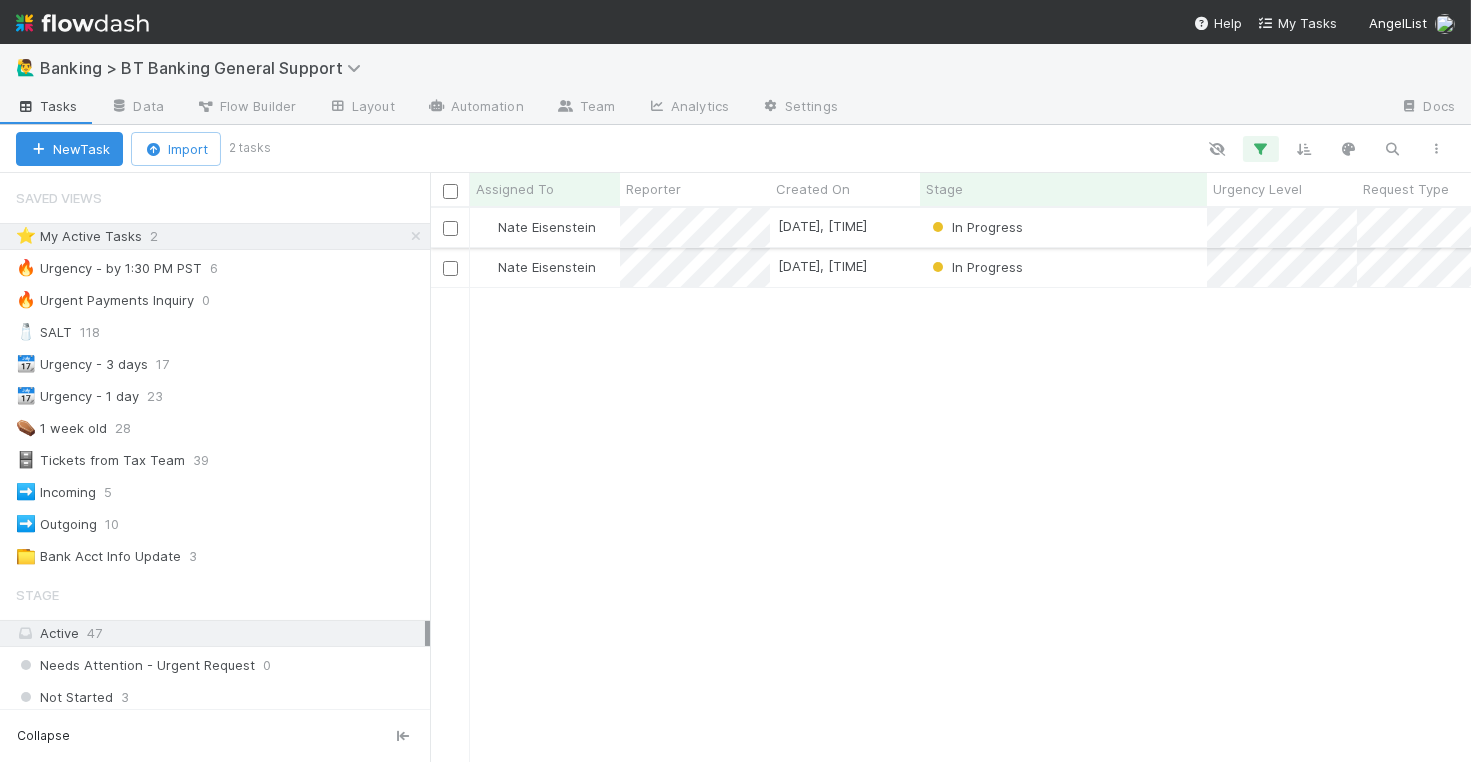 click on "In Progress" at bounding box center [1063, 227] 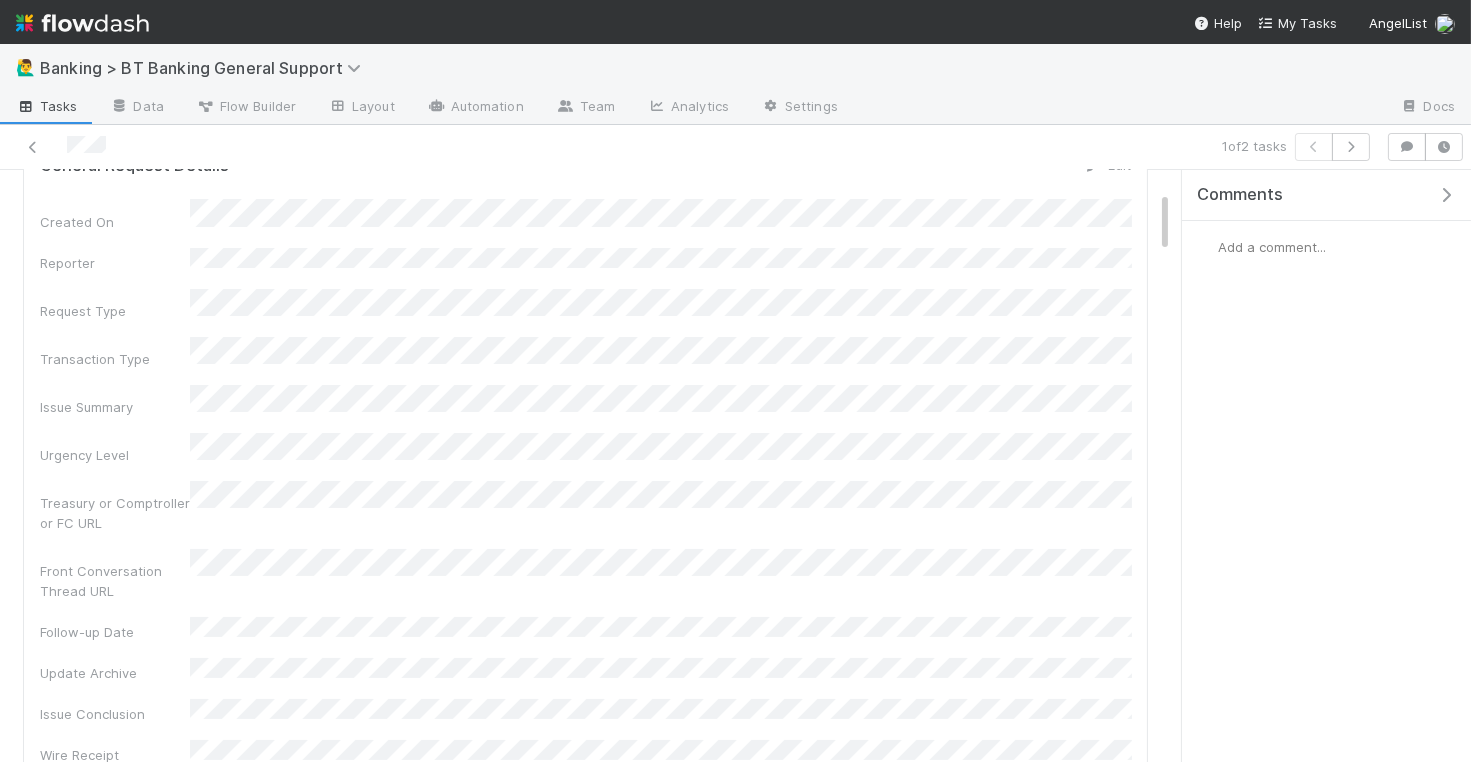 scroll, scrollTop: 0, scrollLeft: 0, axis: both 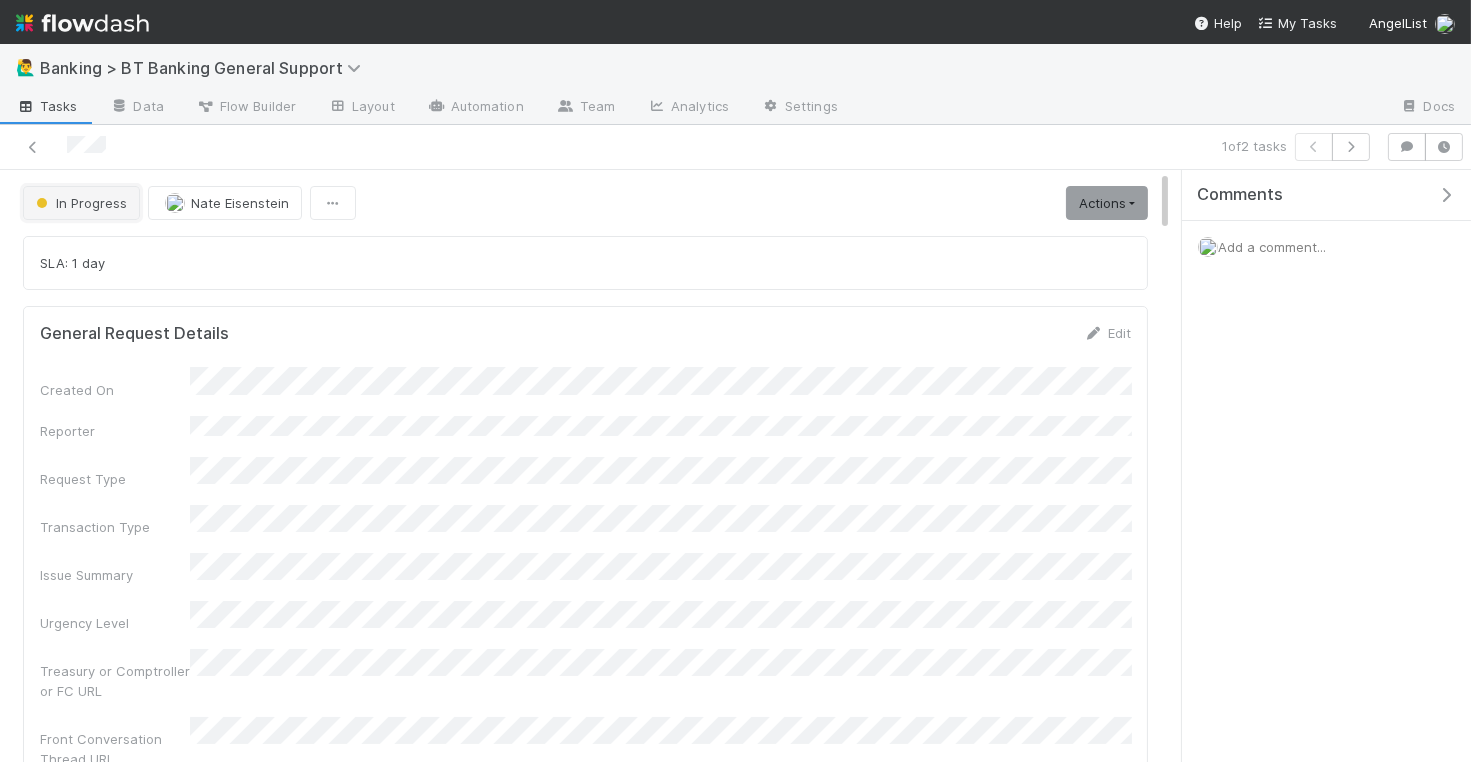 click on "In Progress" at bounding box center (79, 203) 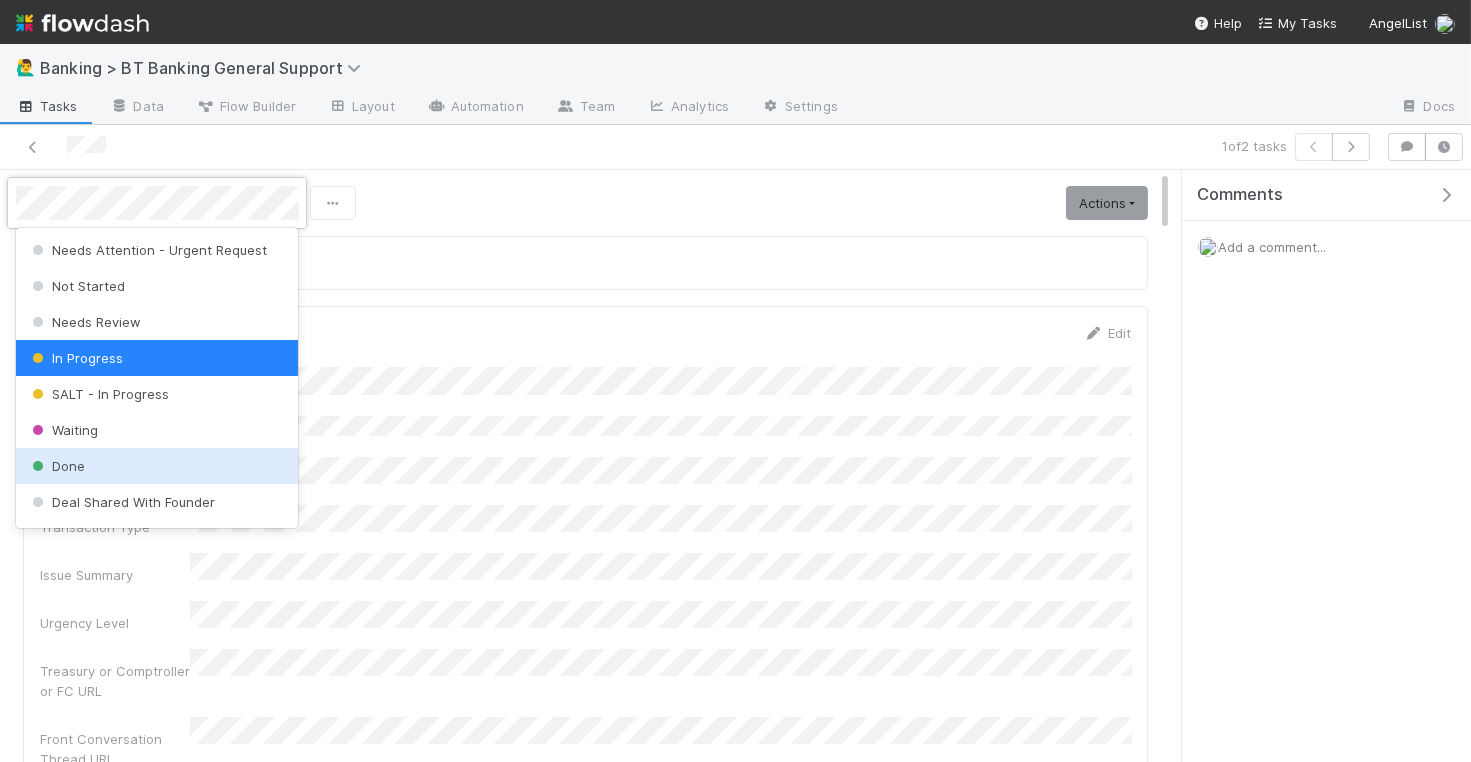 click on "Done" at bounding box center [157, 466] 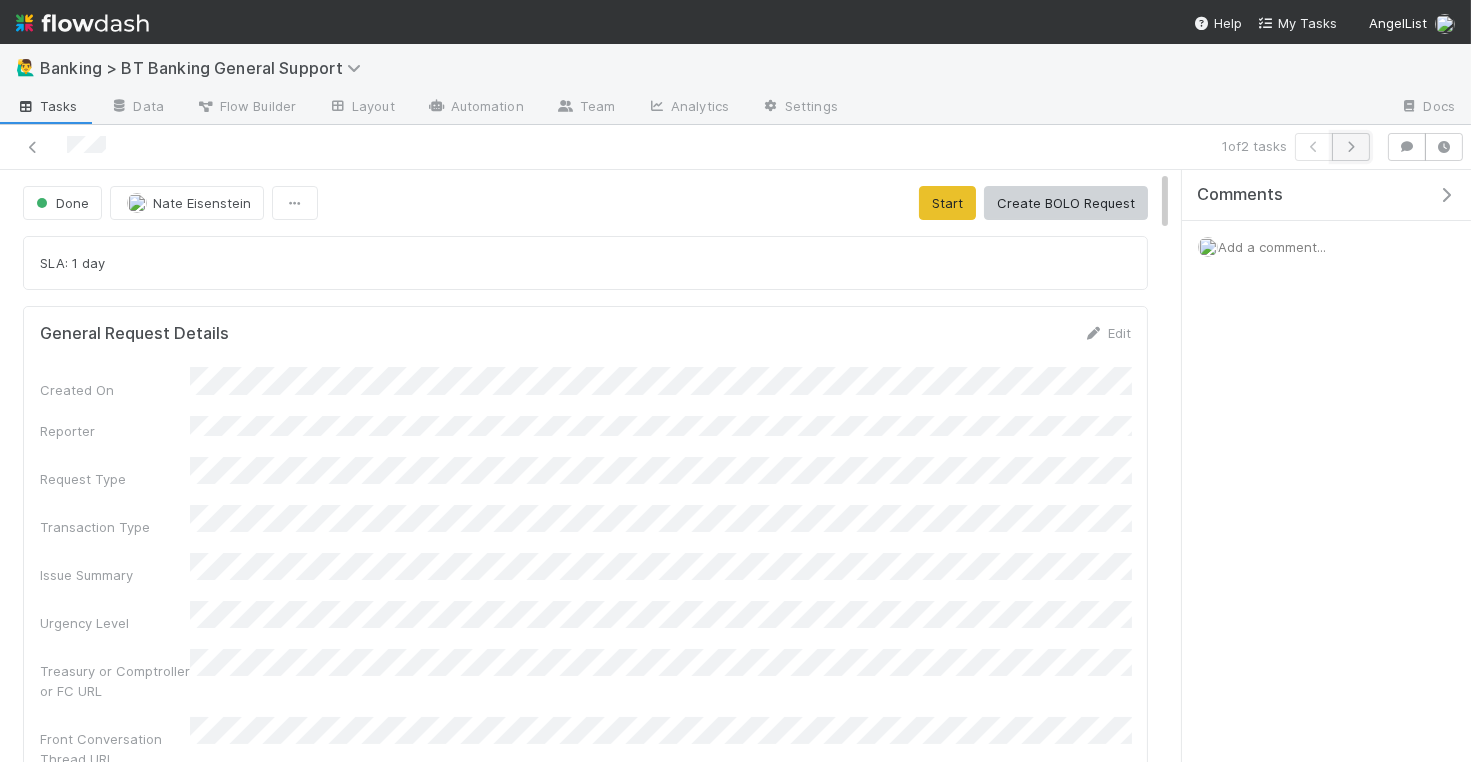 click at bounding box center (1351, 147) 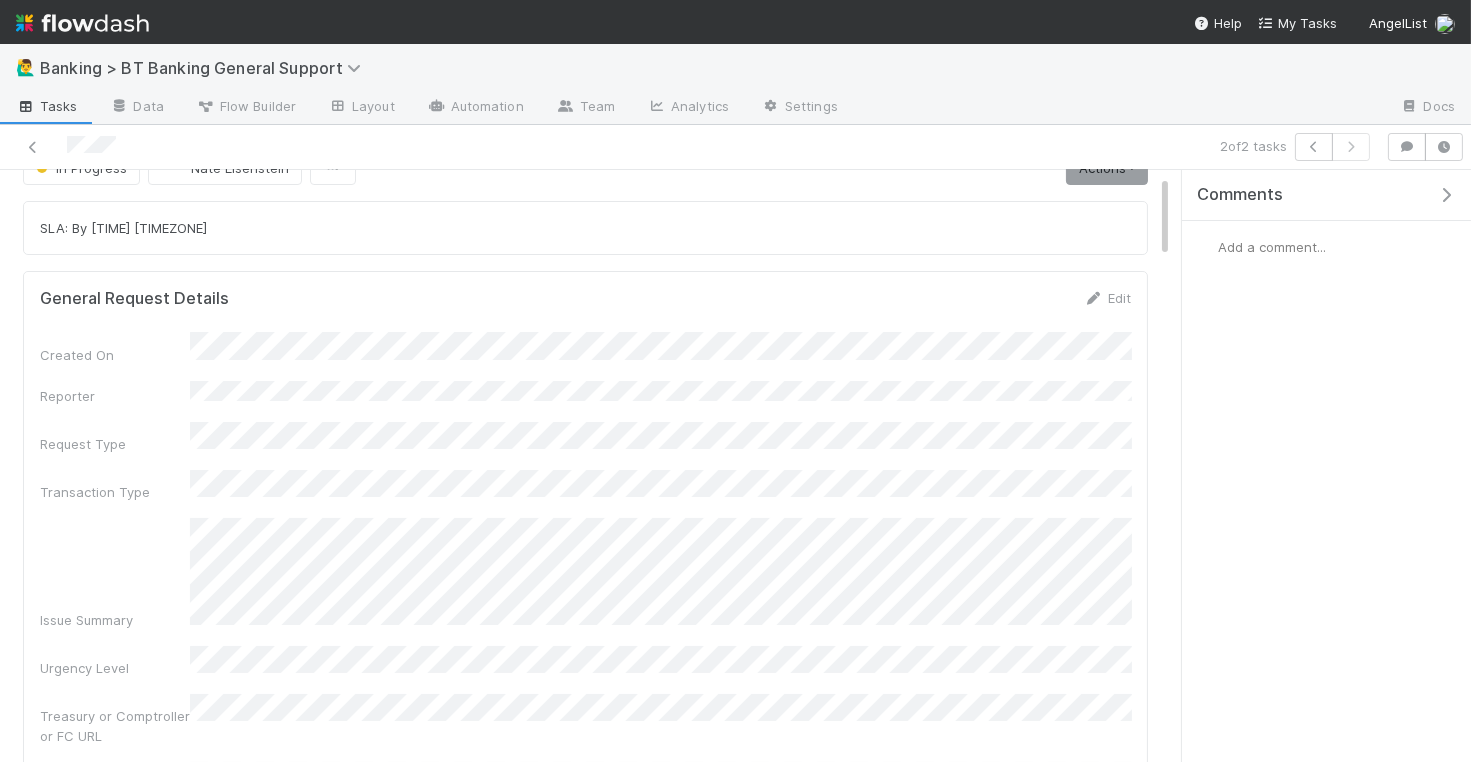 scroll, scrollTop: 37, scrollLeft: 0, axis: vertical 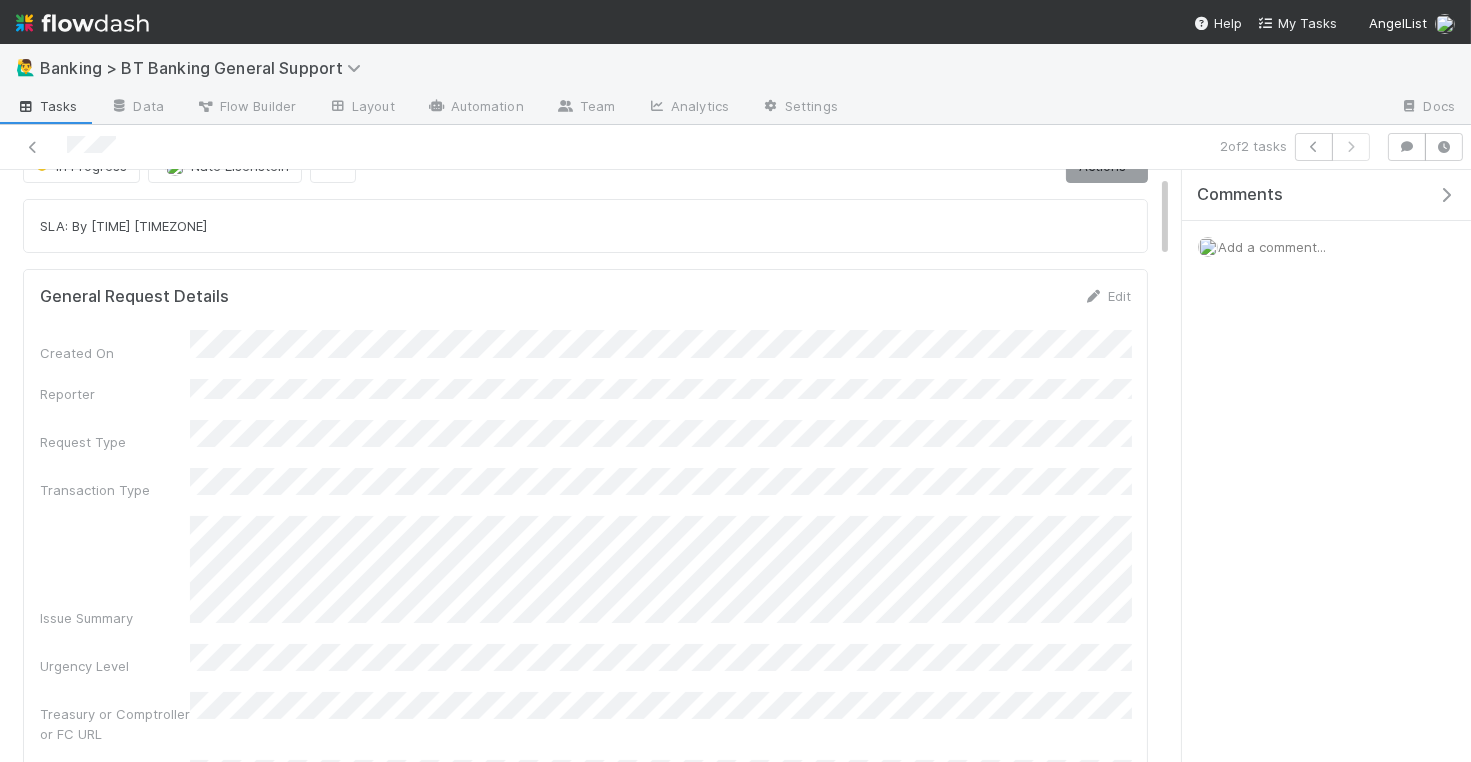 click on "🙋‍♂️ Banking > BT Banking General Support Tasks Data Flow Builder Layout Automation Team Analytics Settings  Docs 2  of  2   tasks   In Progress Nate  Eisenstein Actions Finish Send Latest Update Move to Waiting Calculate FX Rate - USD -> FX Calculate FX Rate - FX -> USD Request Bank Verification Letter from GHB Create BOLO Request Send Missing Wire Request to GHB Generate GHB Wire Instructions SLA: By 1:30 PST General Request Details Edit Created On  Reporter  Request Type  Transaction Type  Issue Summary  Urgency Level  Treasury or Comptroller or FC URL  Front Conversation Thread URL  Follow-up Date  Update Archive  Issue Conclusion  Wire Receipt  Outgoing Wires   Create a new  outgoing wire Link an existing  outgoing wire Incoming Expense Payment   Create a new  expense Link an existing  expense Incoming Wire   Create a new  task Link an existing  task Linked Workflow Tasks You do not have access to the   Wire BOLO Requests   workflow. Subaccounts   Create a new  task Link an existing  task   task" at bounding box center (735, 381) 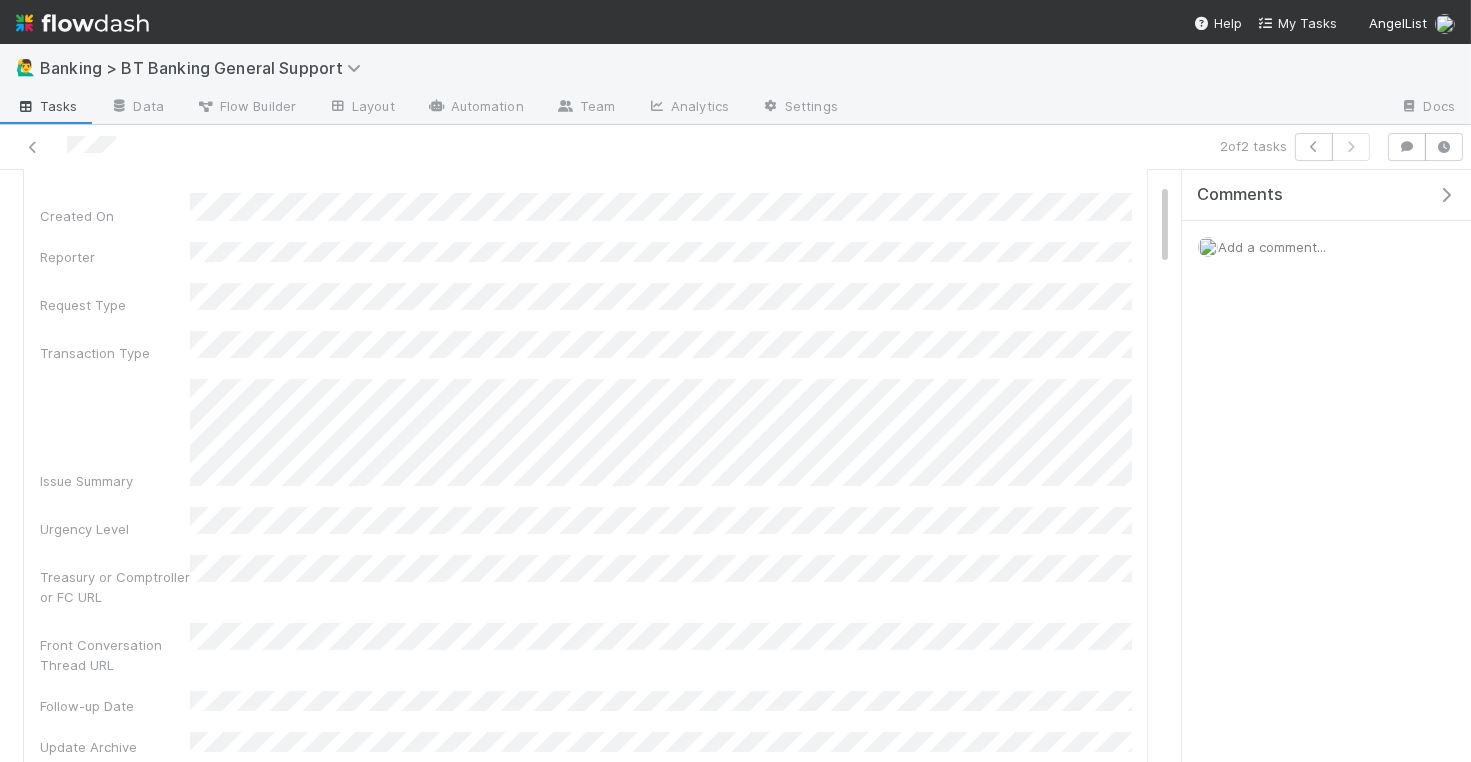 scroll, scrollTop: 204, scrollLeft: 0, axis: vertical 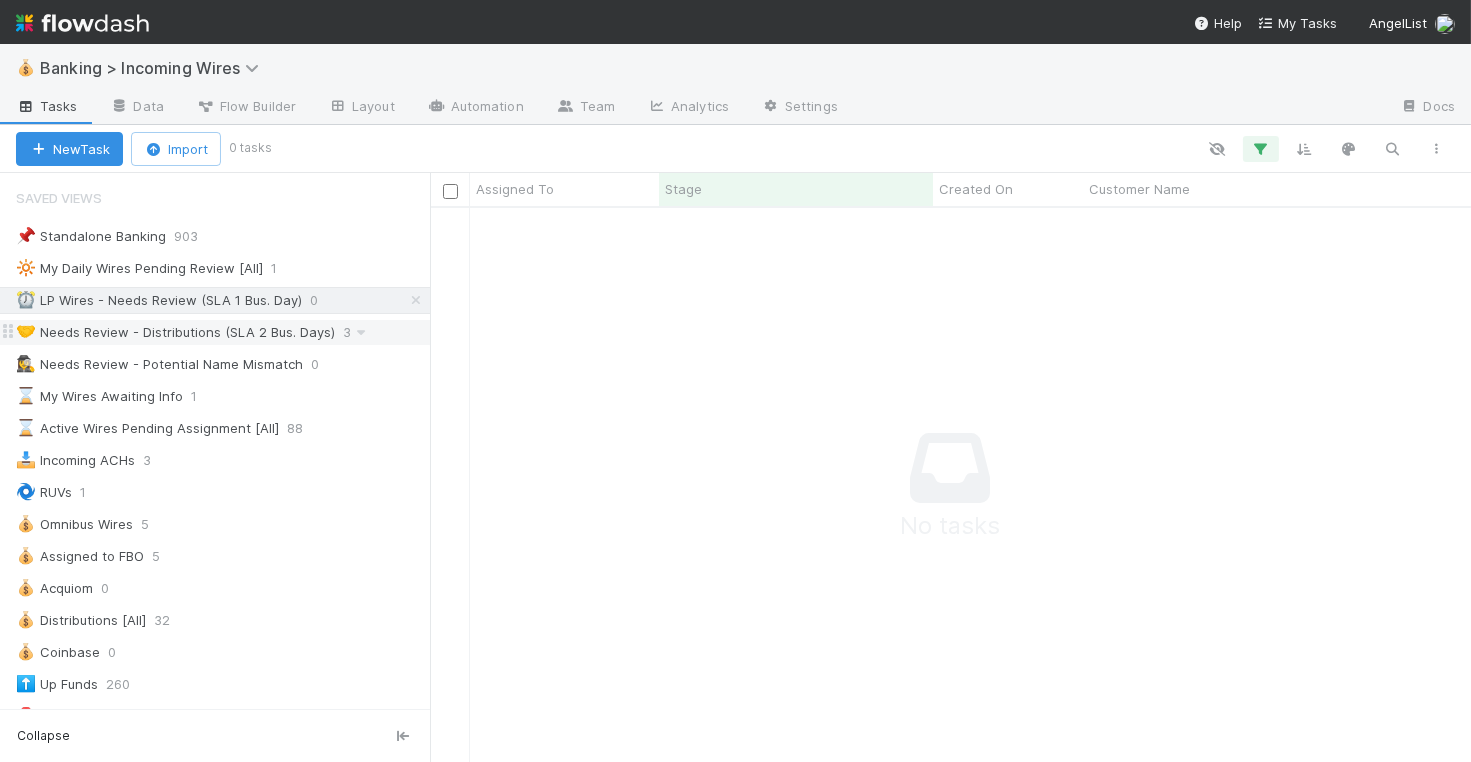 click on "🤝 Needs Review - Distributions (SLA 2 Bus. Days)" at bounding box center (175, 332) 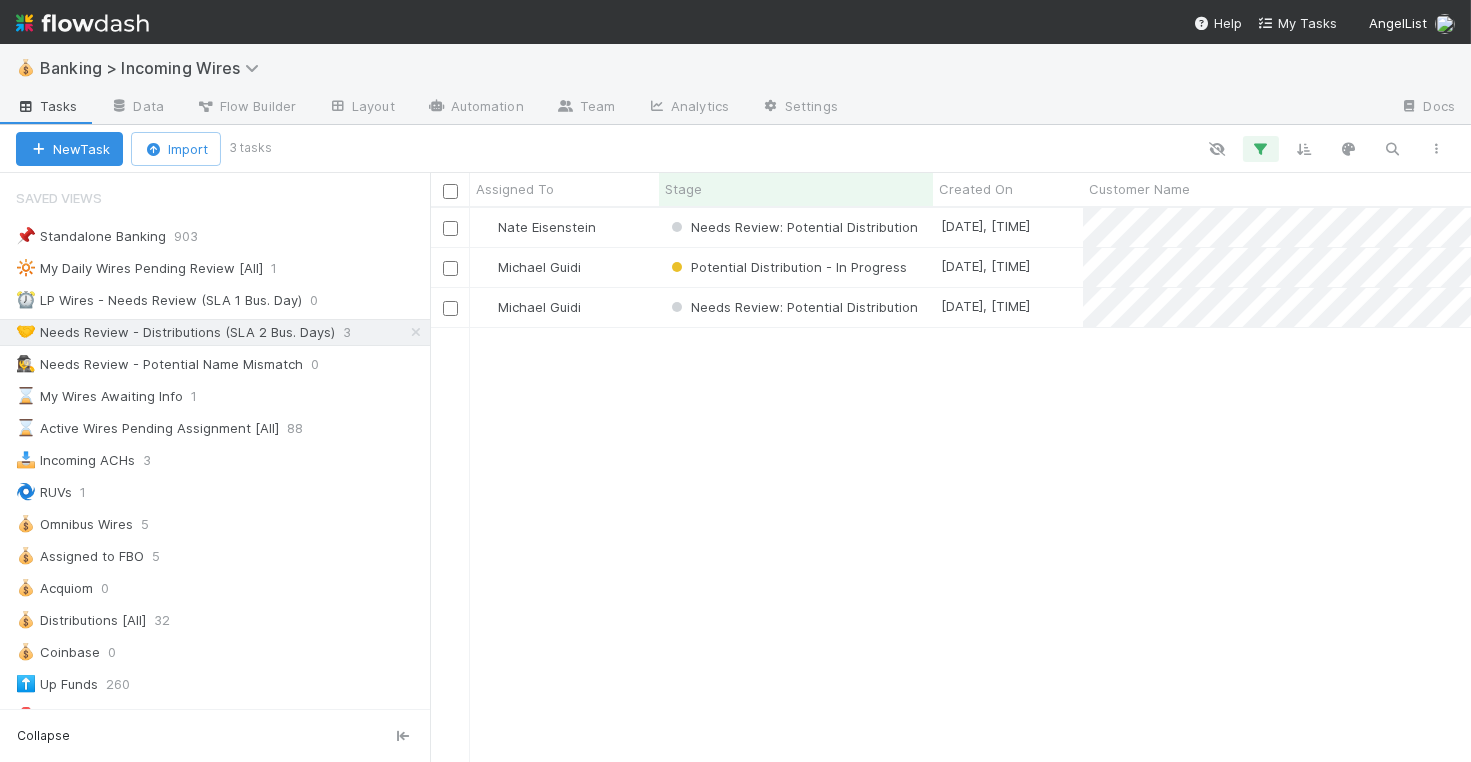scroll, scrollTop: 1, scrollLeft: 1, axis: both 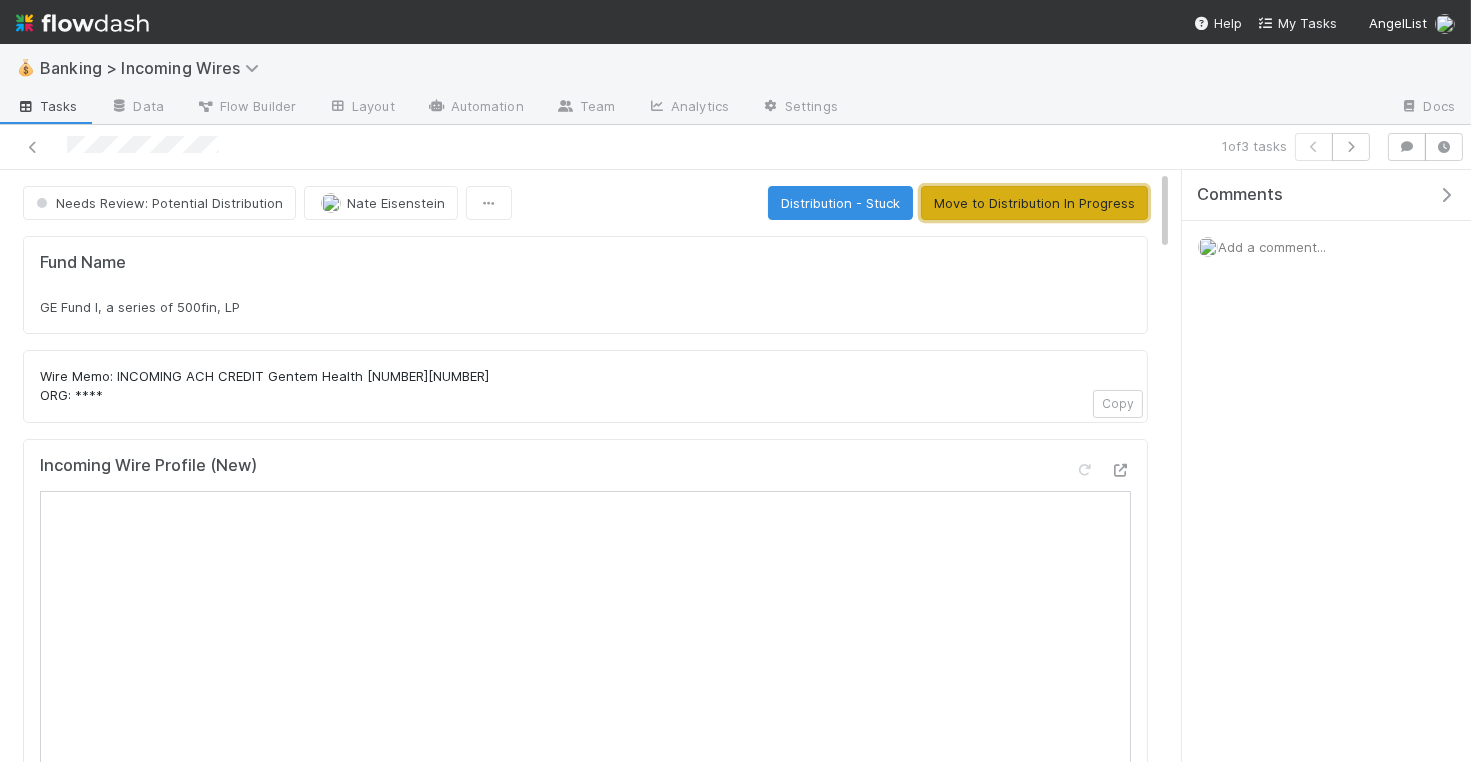 click on "Move to Distribution In Progress" at bounding box center [1034, 203] 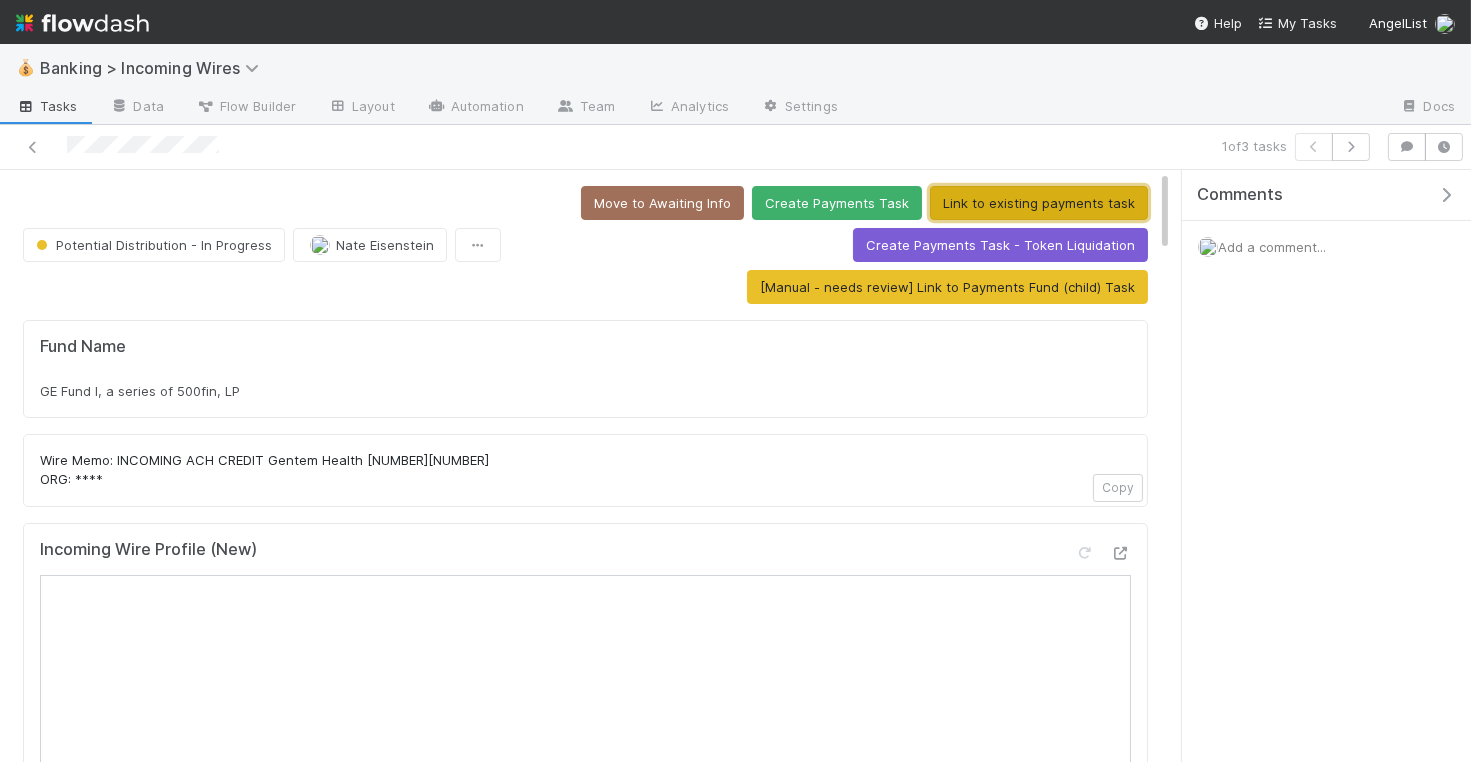 click on "Link to existing payments task" at bounding box center (1039, 203) 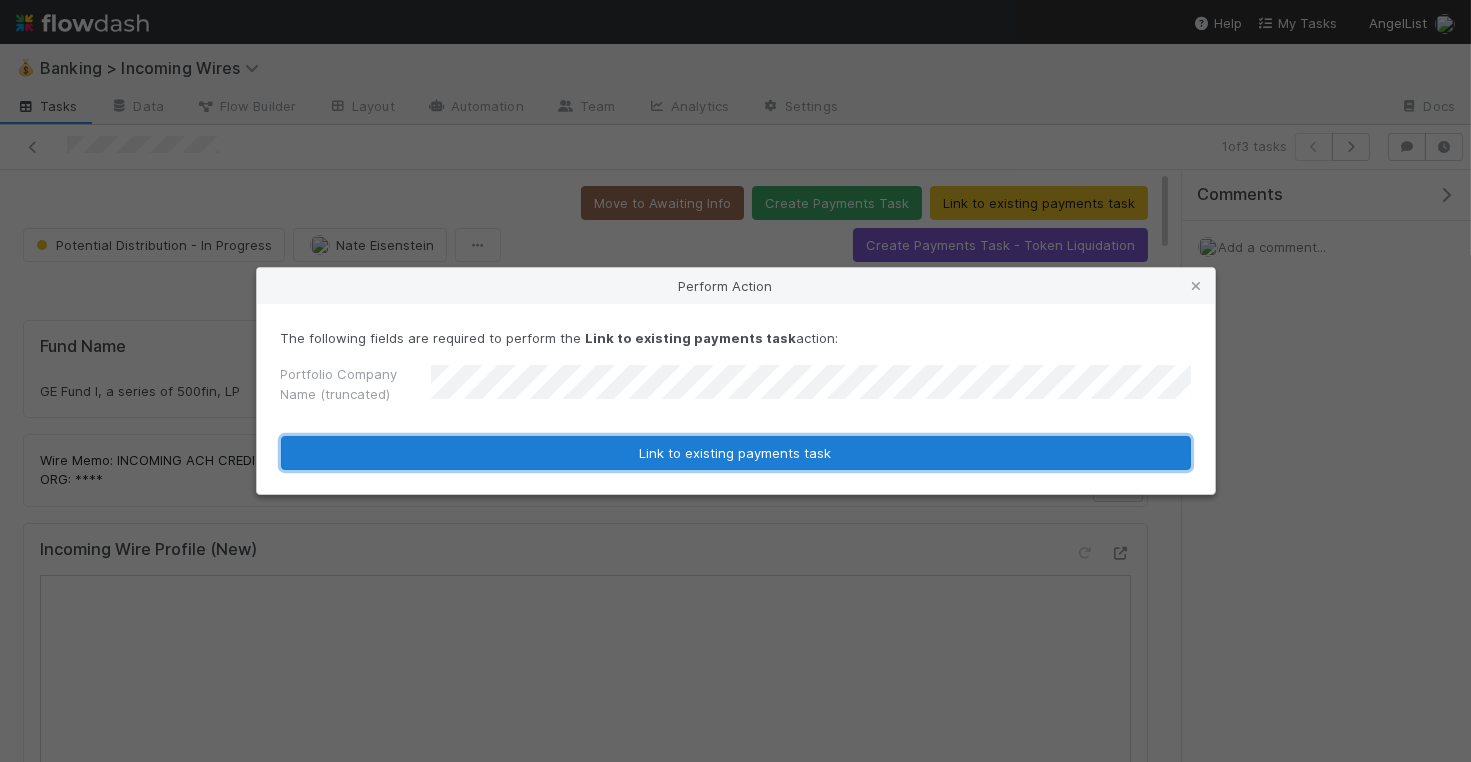 click on "Link to existing payments task" at bounding box center (736, 453) 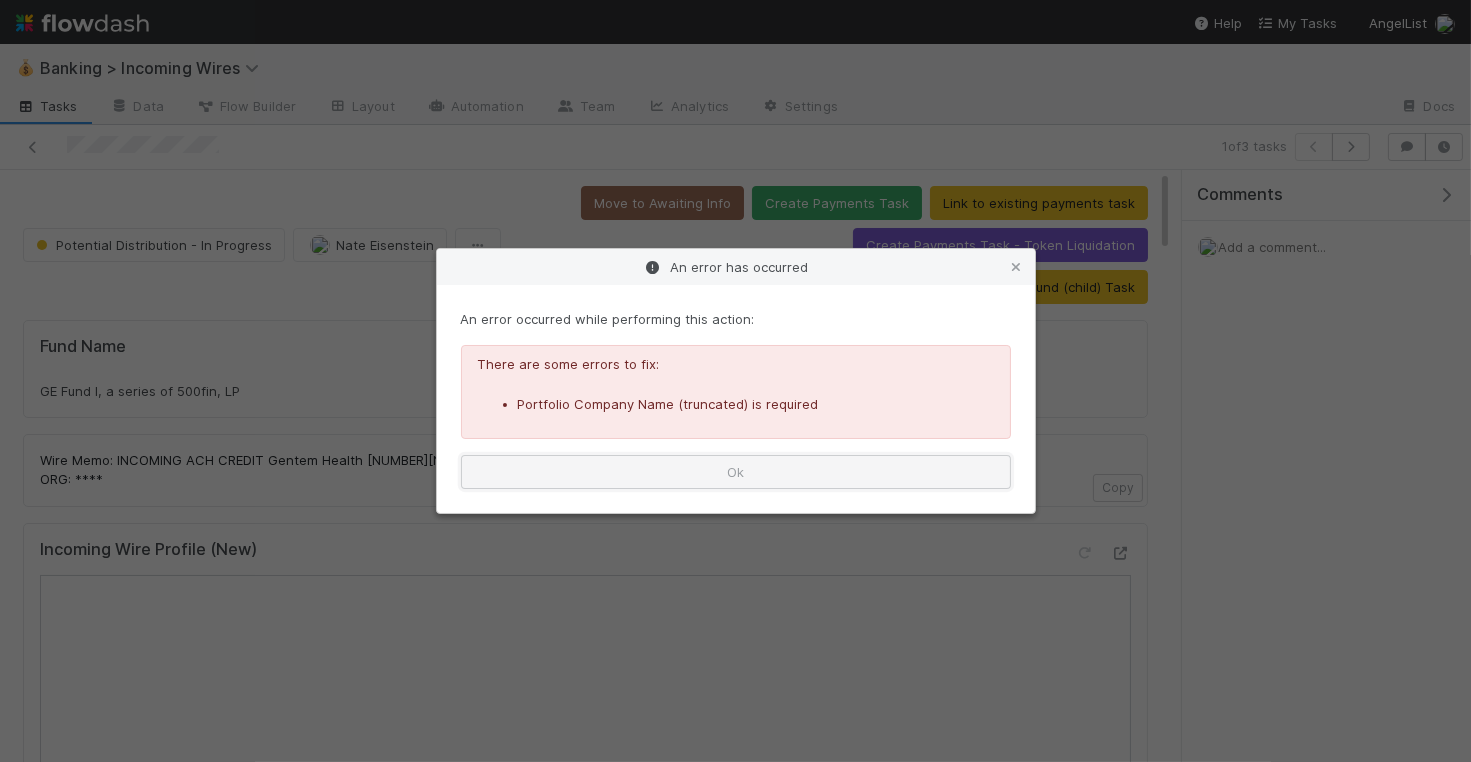 click on "Ok" at bounding box center (736, 472) 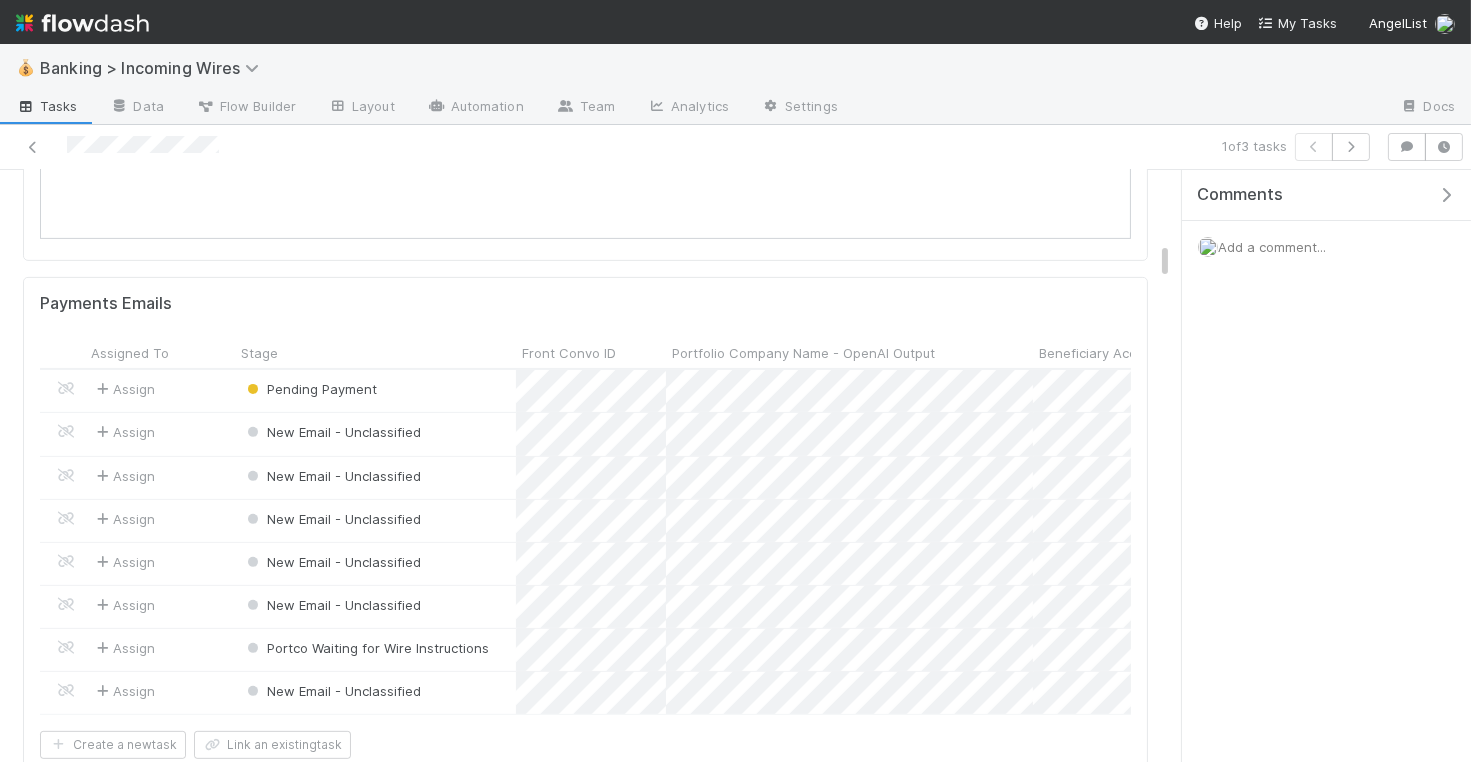 scroll, scrollTop: 1508, scrollLeft: 0, axis: vertical 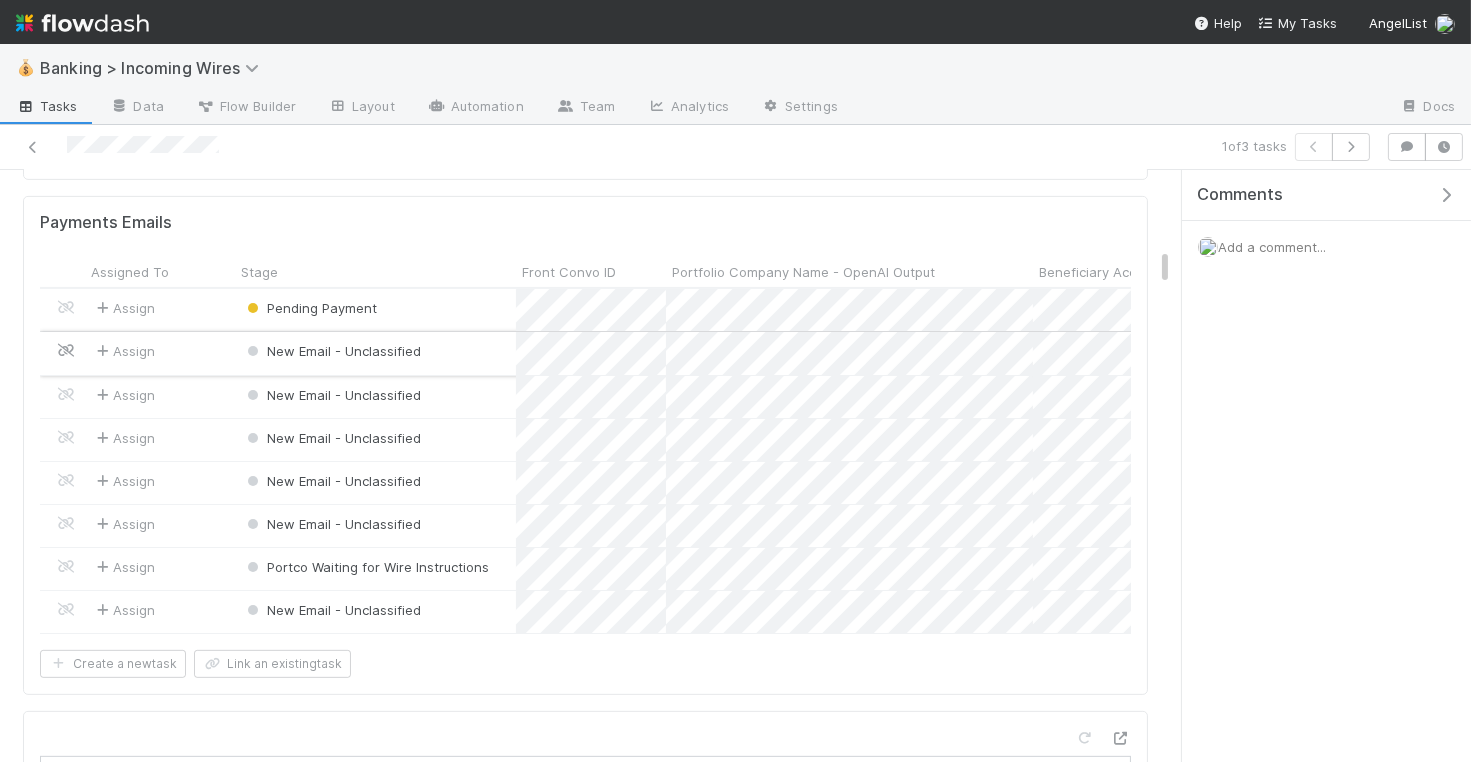 click at bounding box center (66, 350) 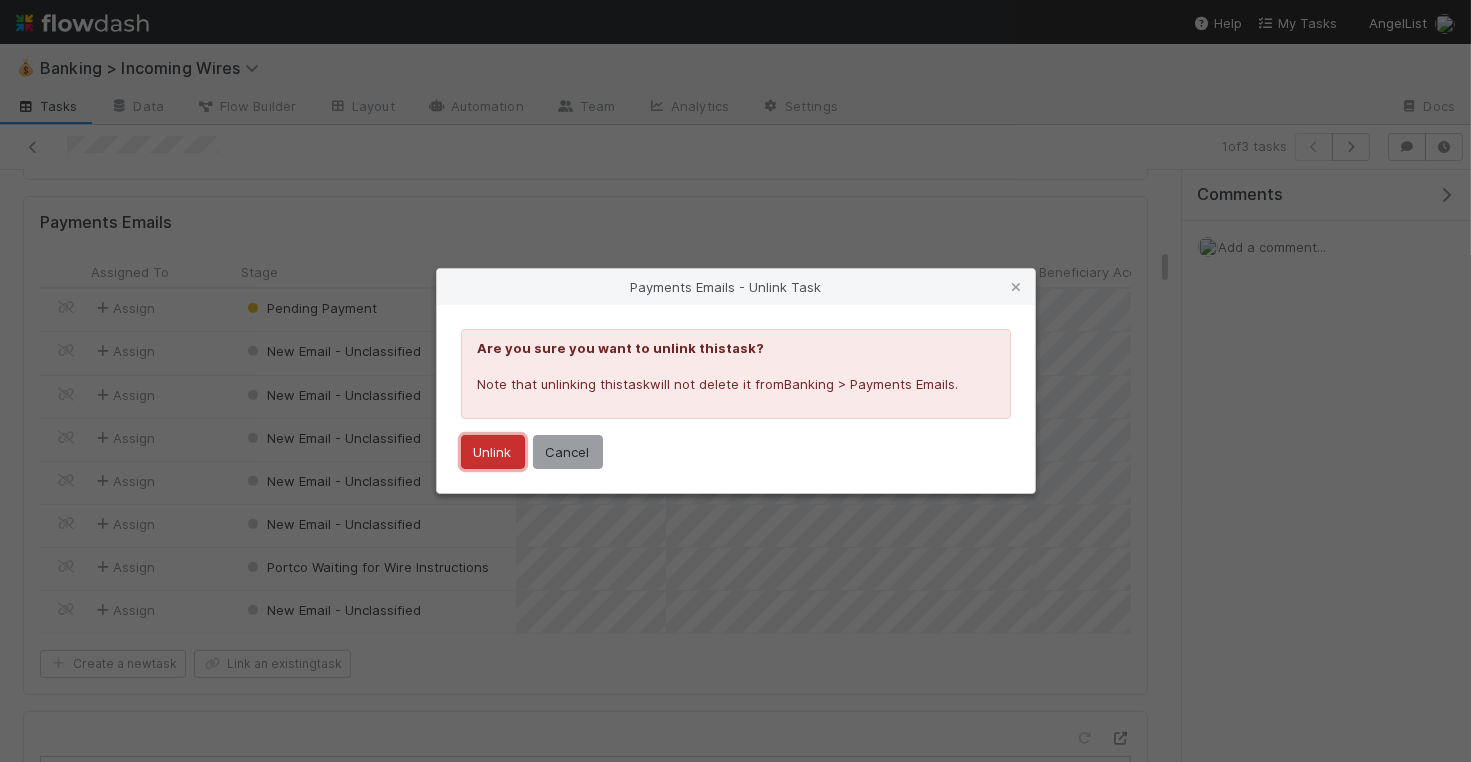 click on "Unlink" at bounding box center [493, 452] 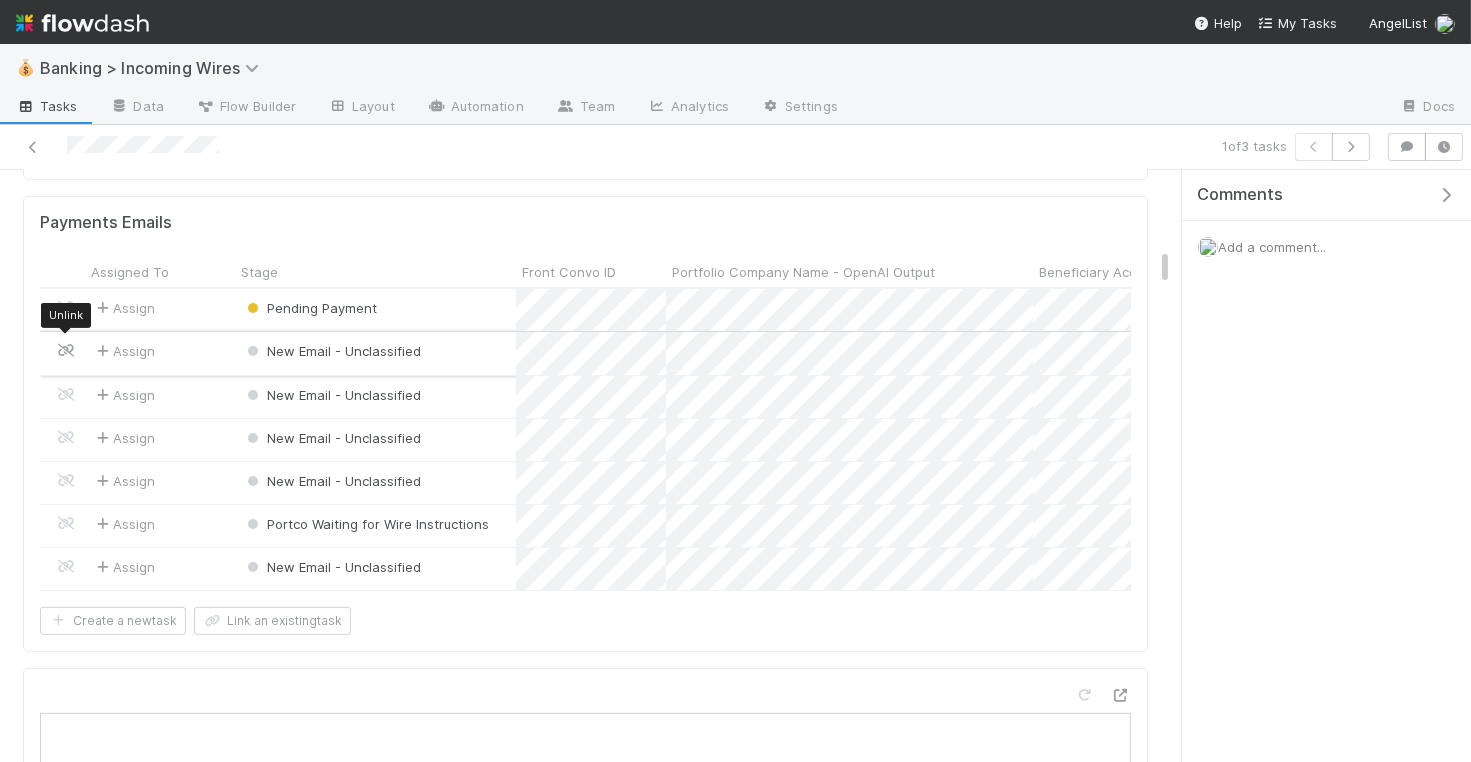 click at bounding box center [66, 350] 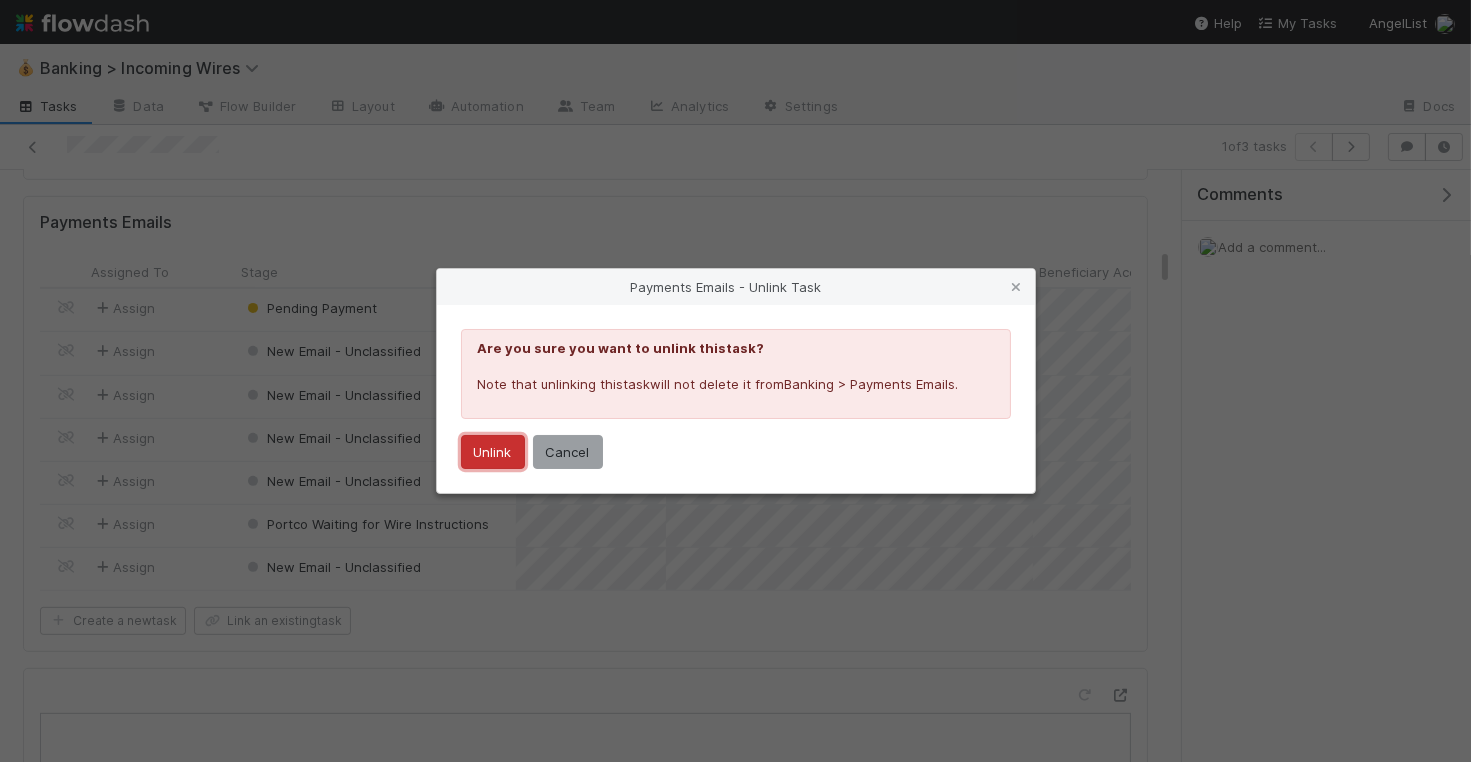 click on "Unlink" at bounding box center (493, 452) 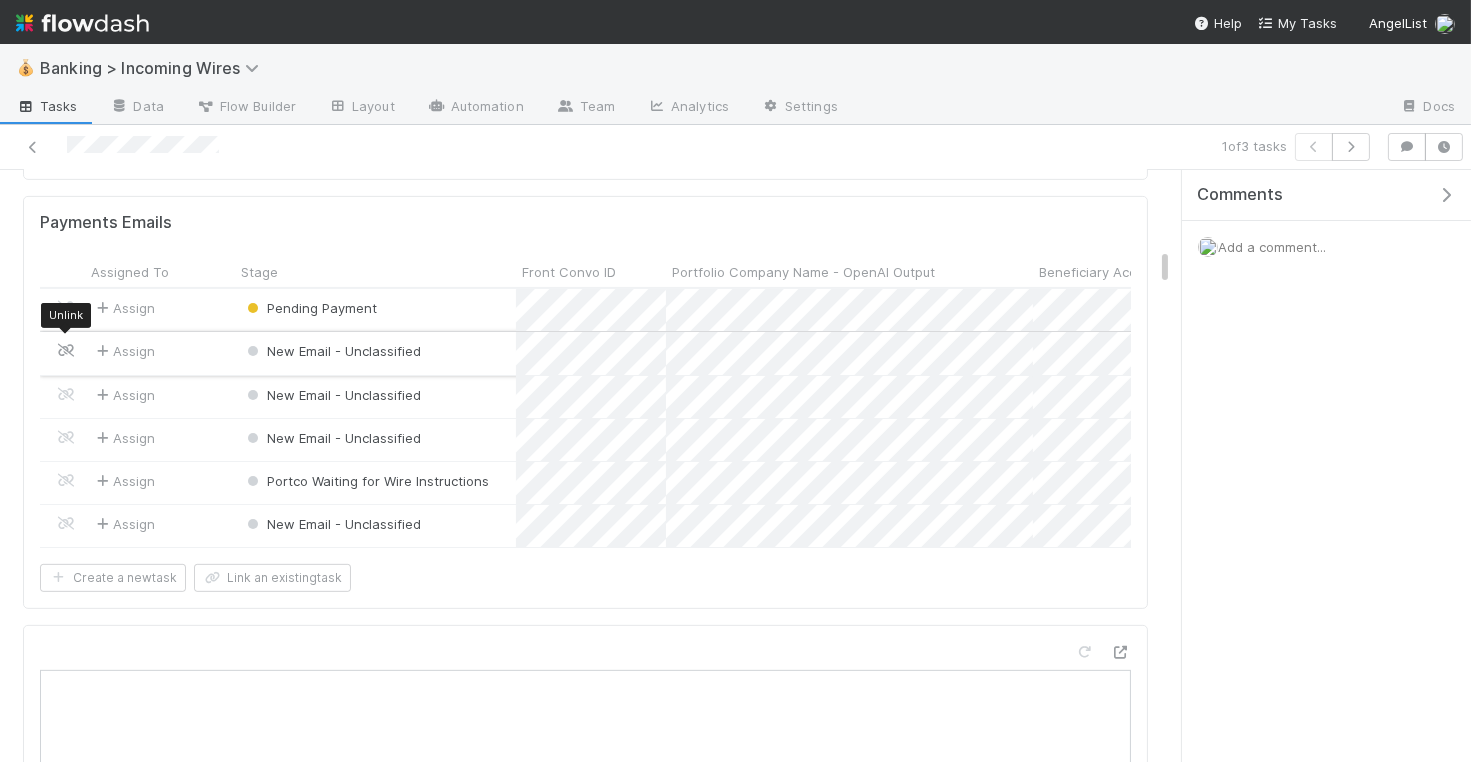 click at bounding box center (66, 350) 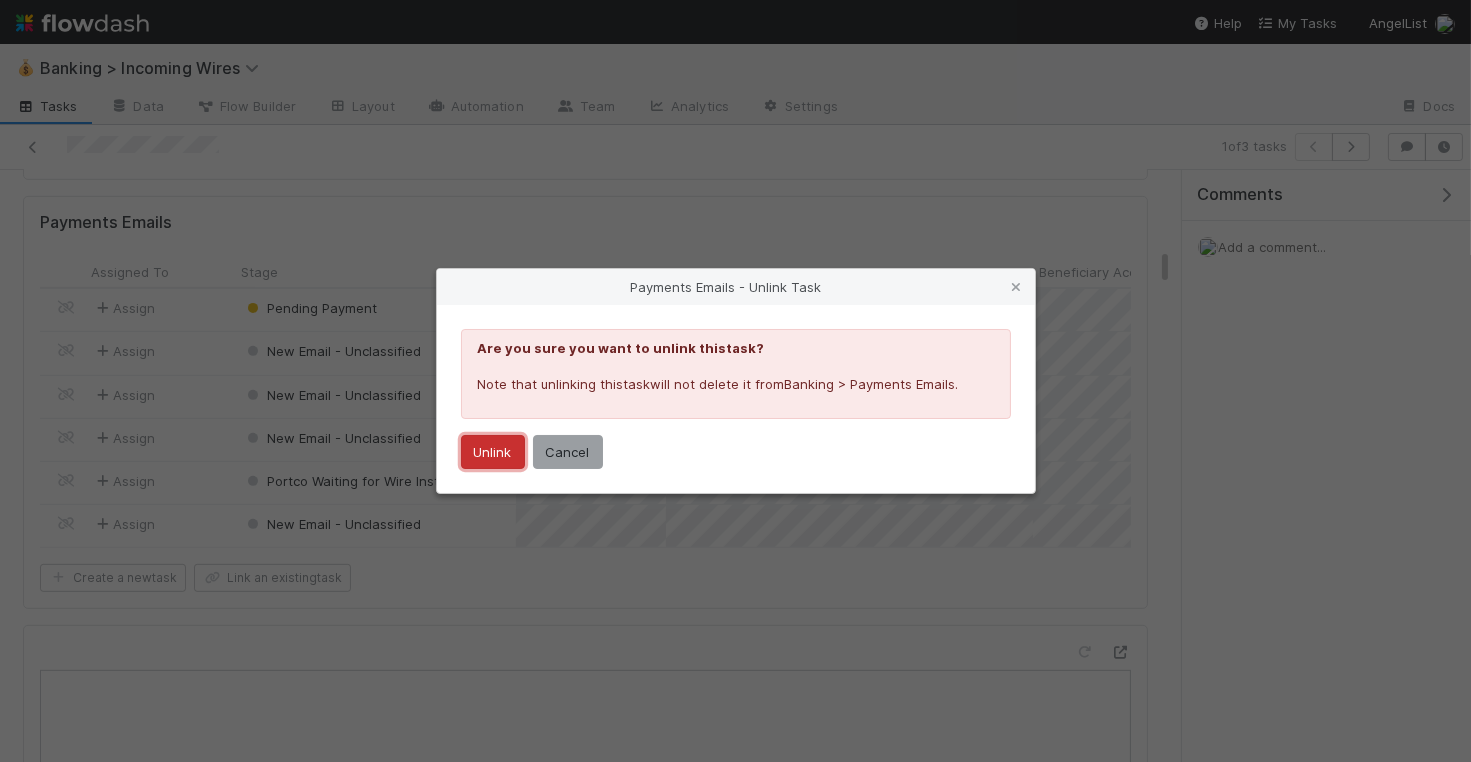 click on "Unlink" at bounding box center [493, 452] 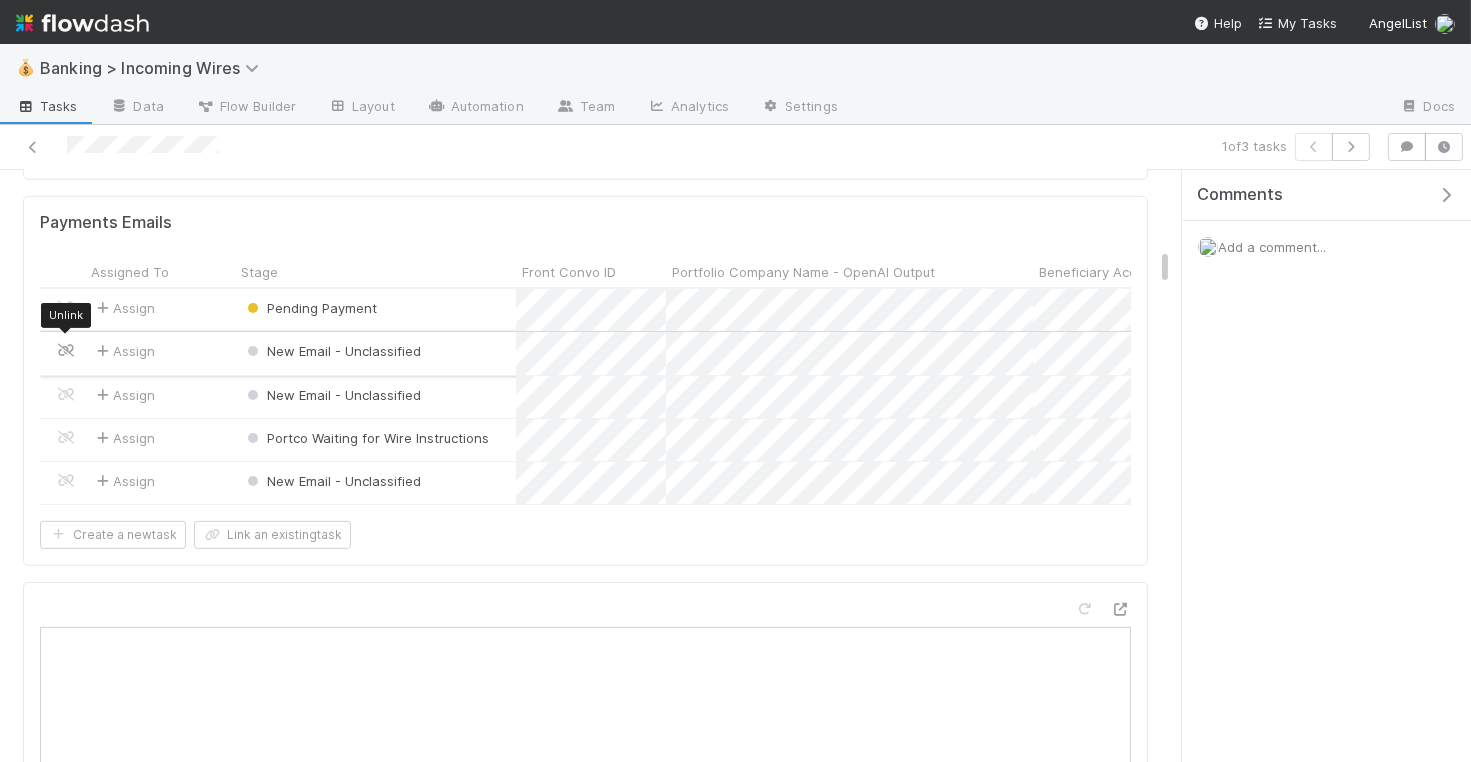 click at bounding box center (66, 350) 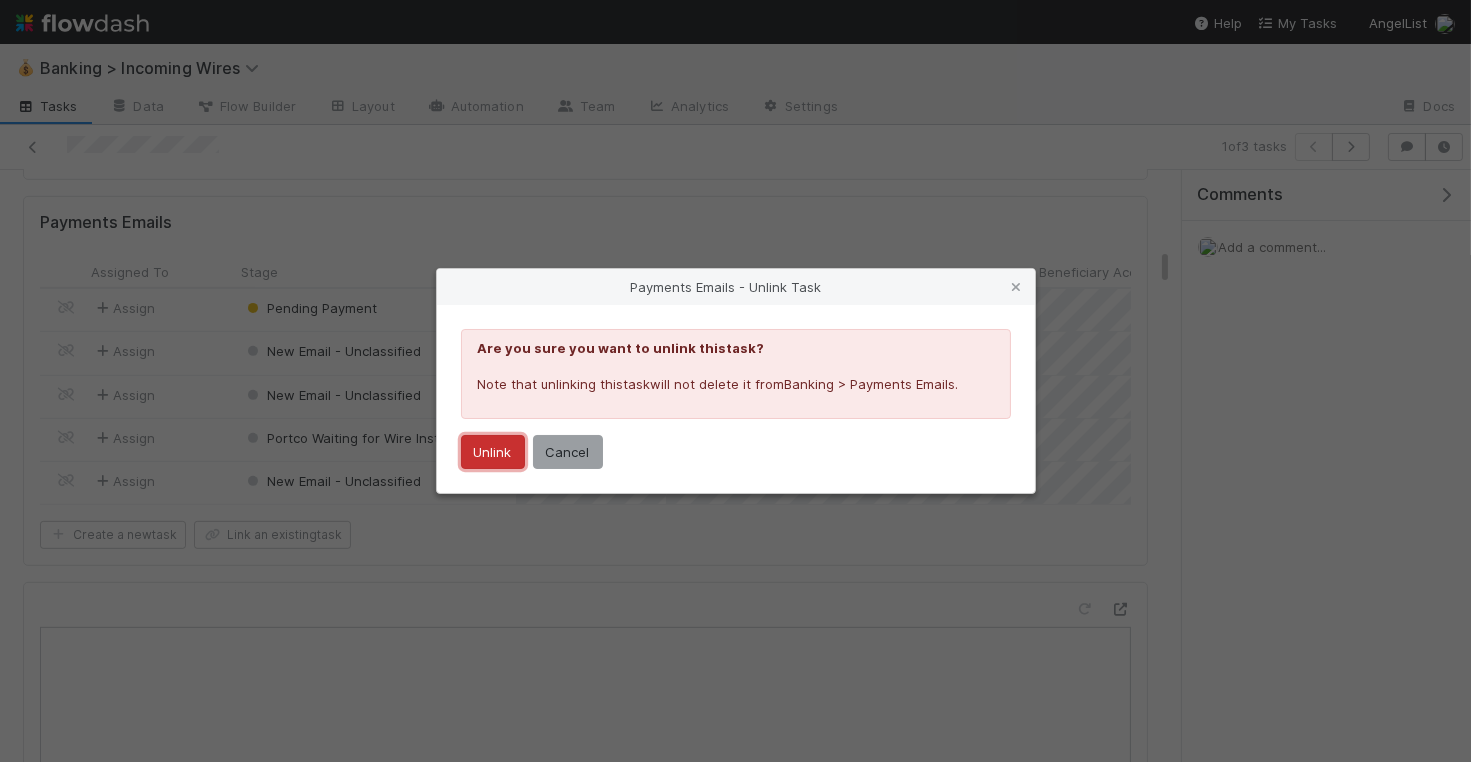 click on "Unlink" at bounding box center [493, 452] 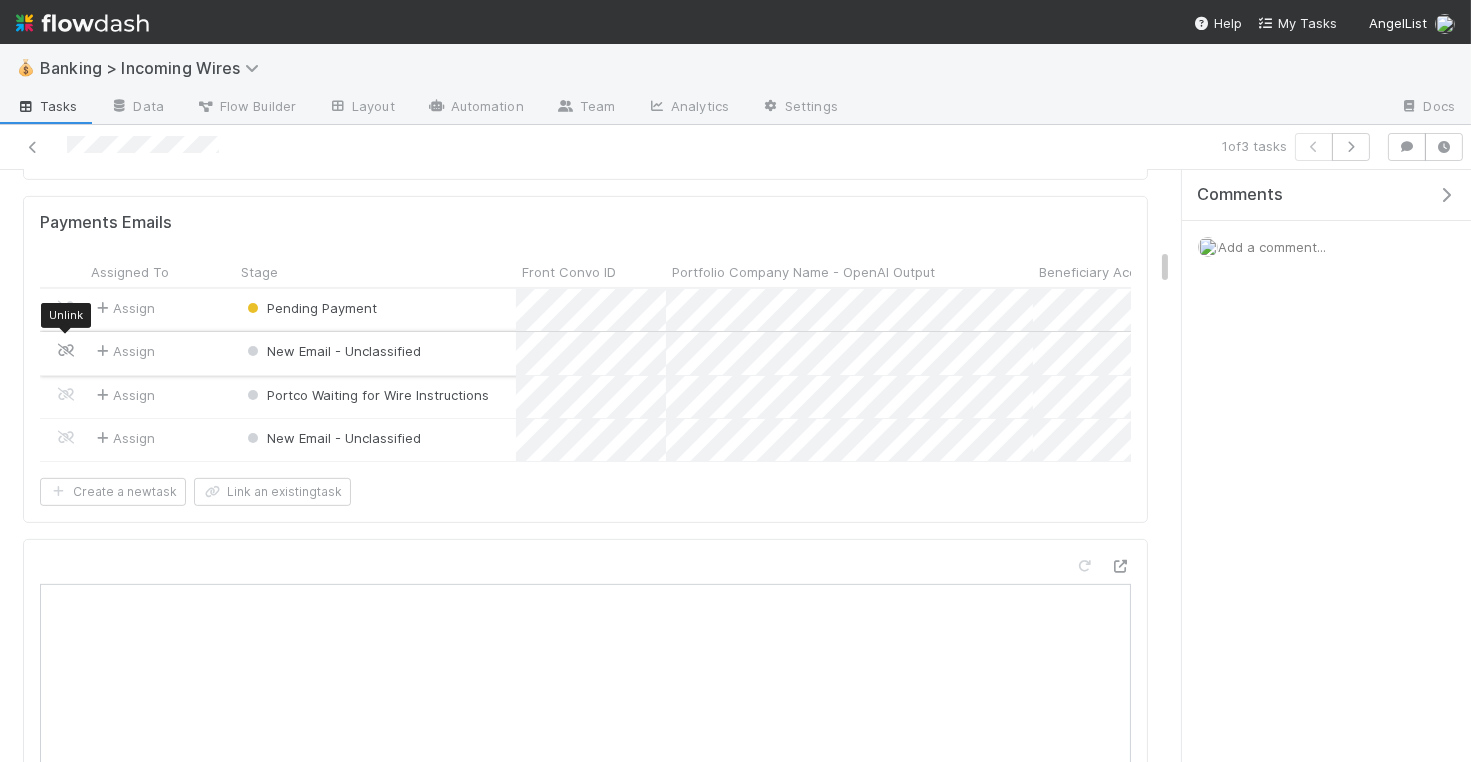 click at bounding box center (66, 350) 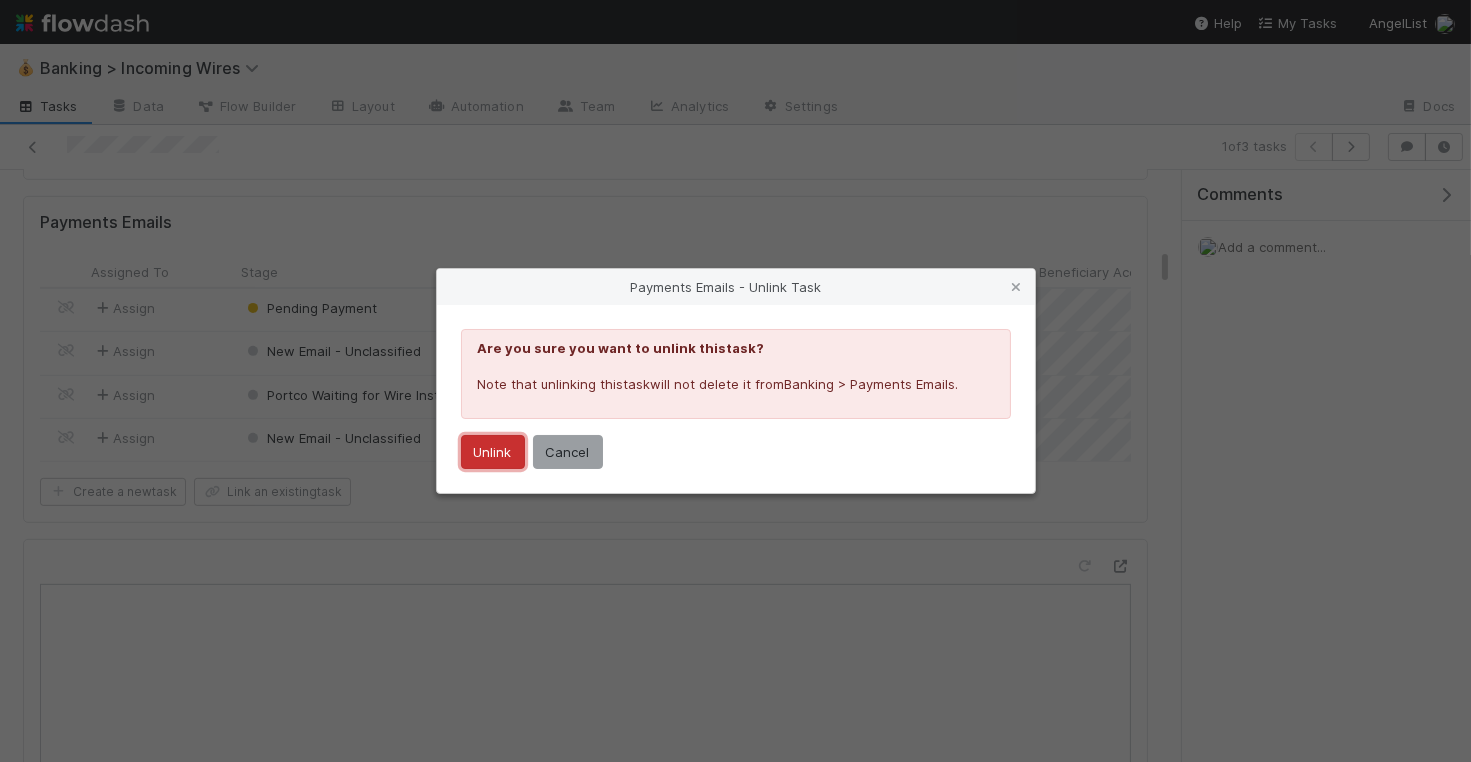 click on "Unlink" at bounding box center (493, 452) 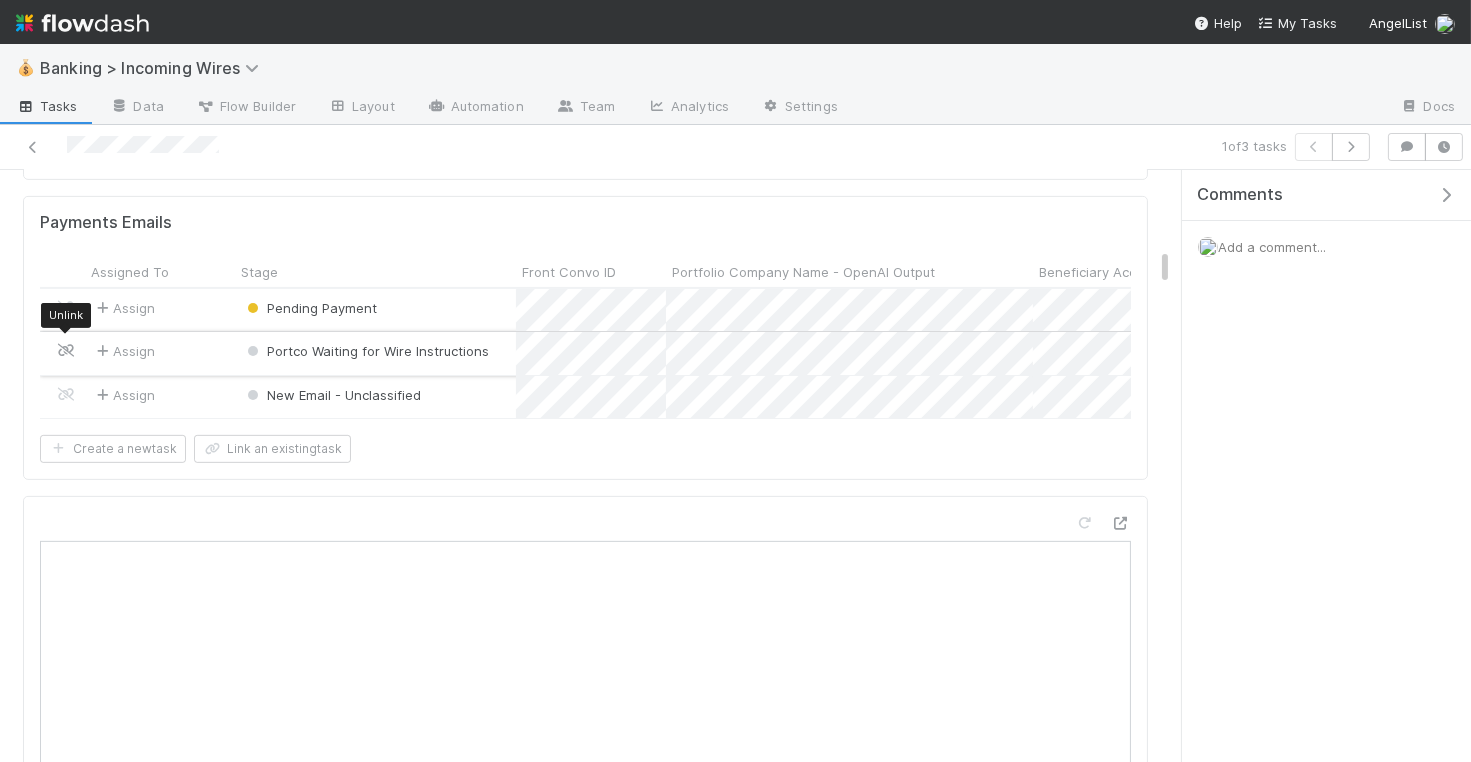 click at bounding box center (66, 350) 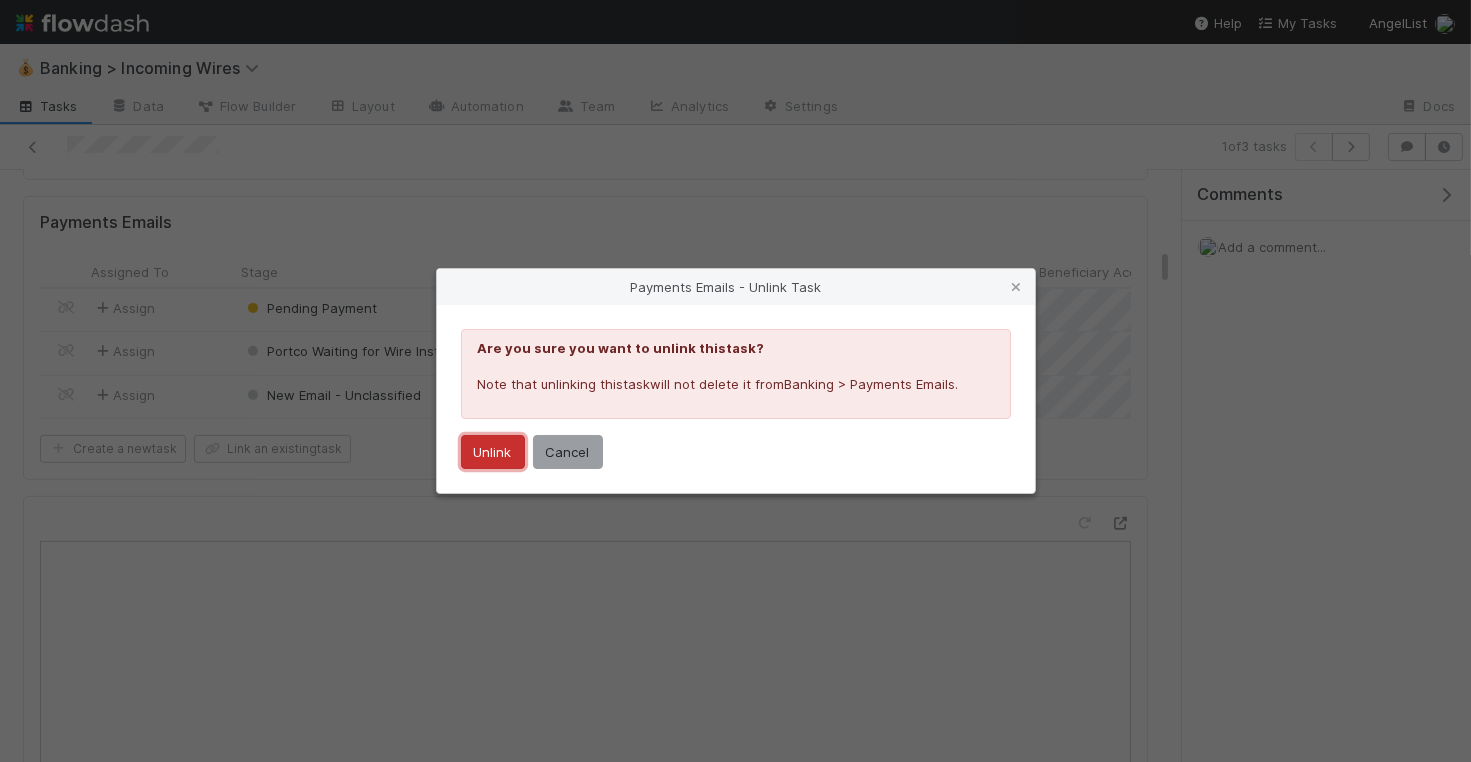 click on "Unlink" at bounding box center (493, 452) 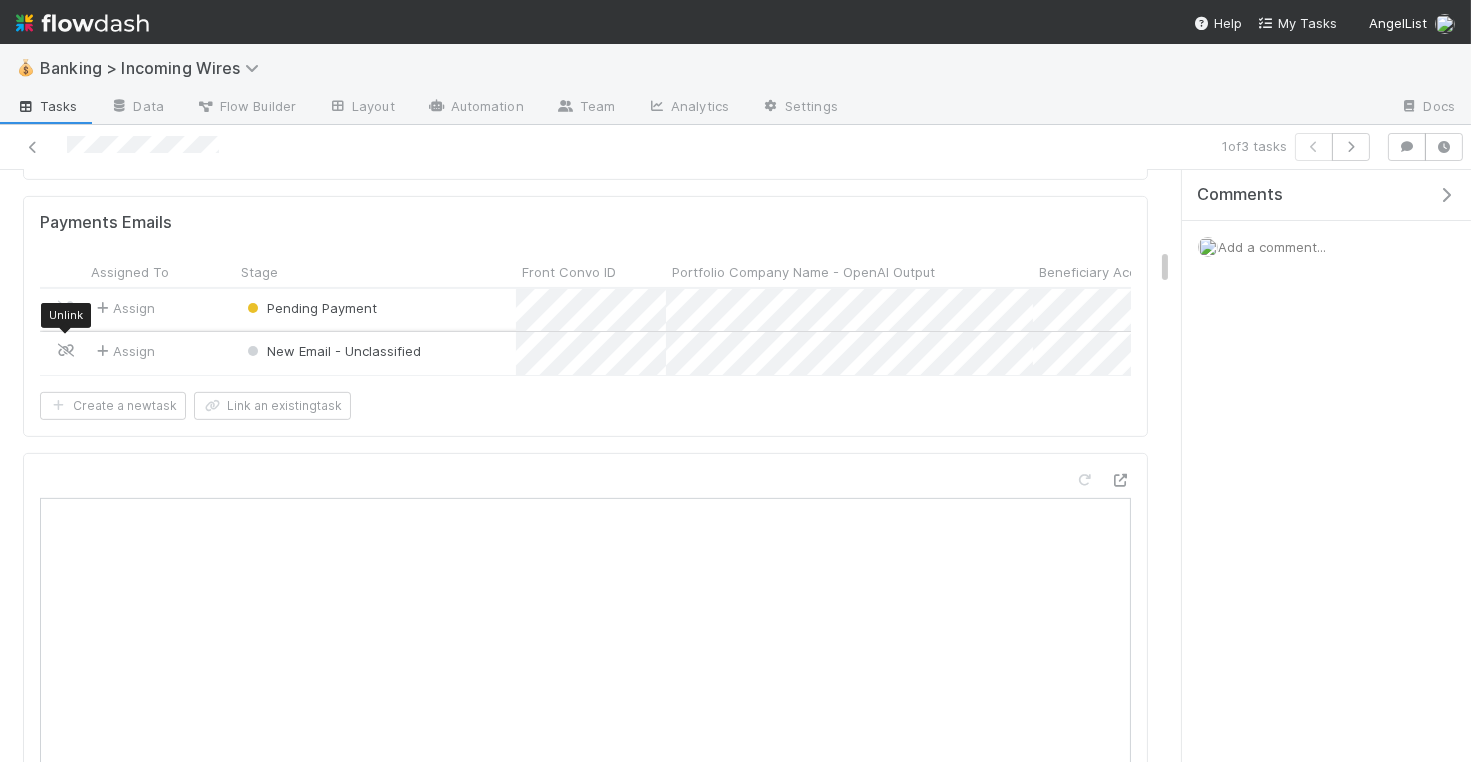 click at bounding box center [66, 350] 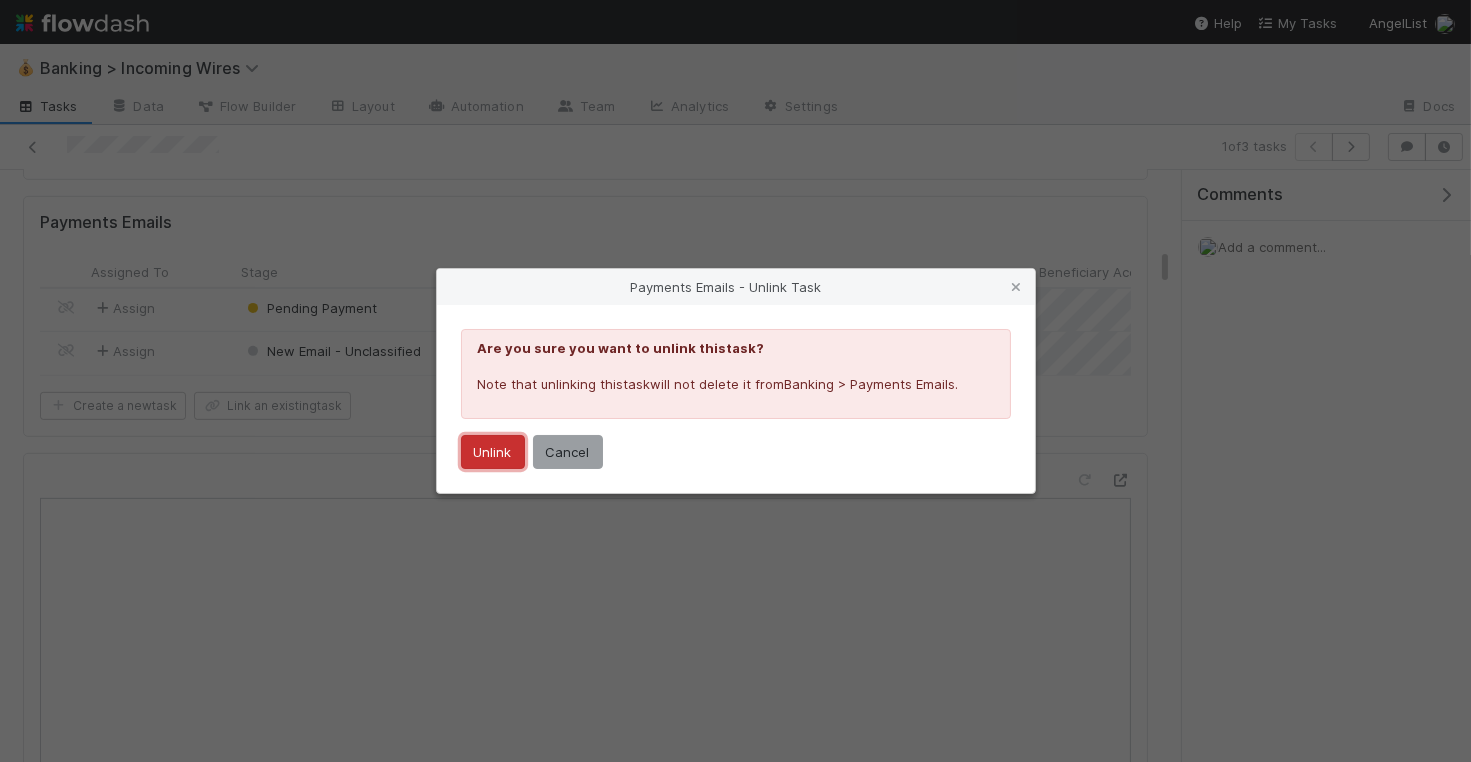 click on "Unlink" at bounding box center [493, 452] 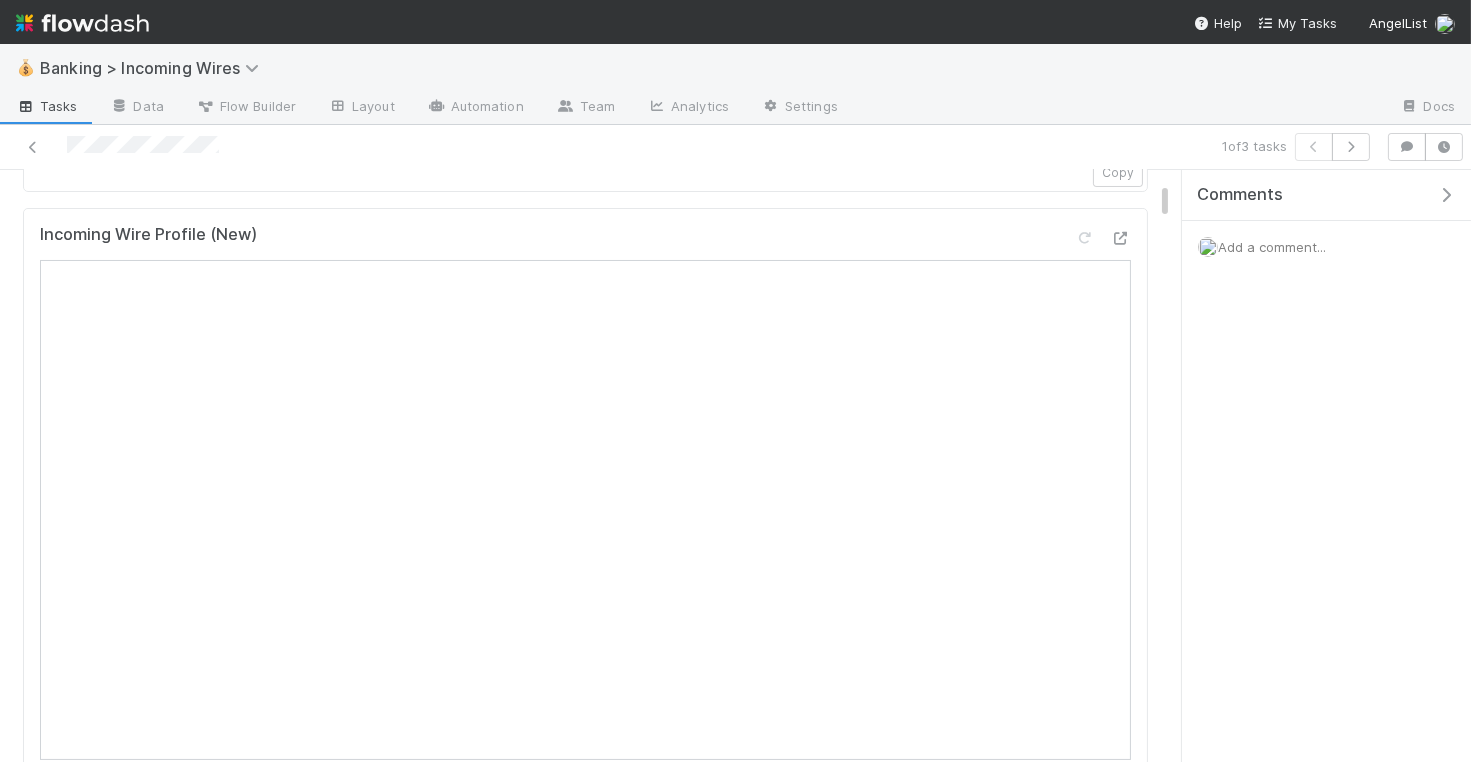 scroll, scrollTop: 0, scrollLeft: 0, axis: both 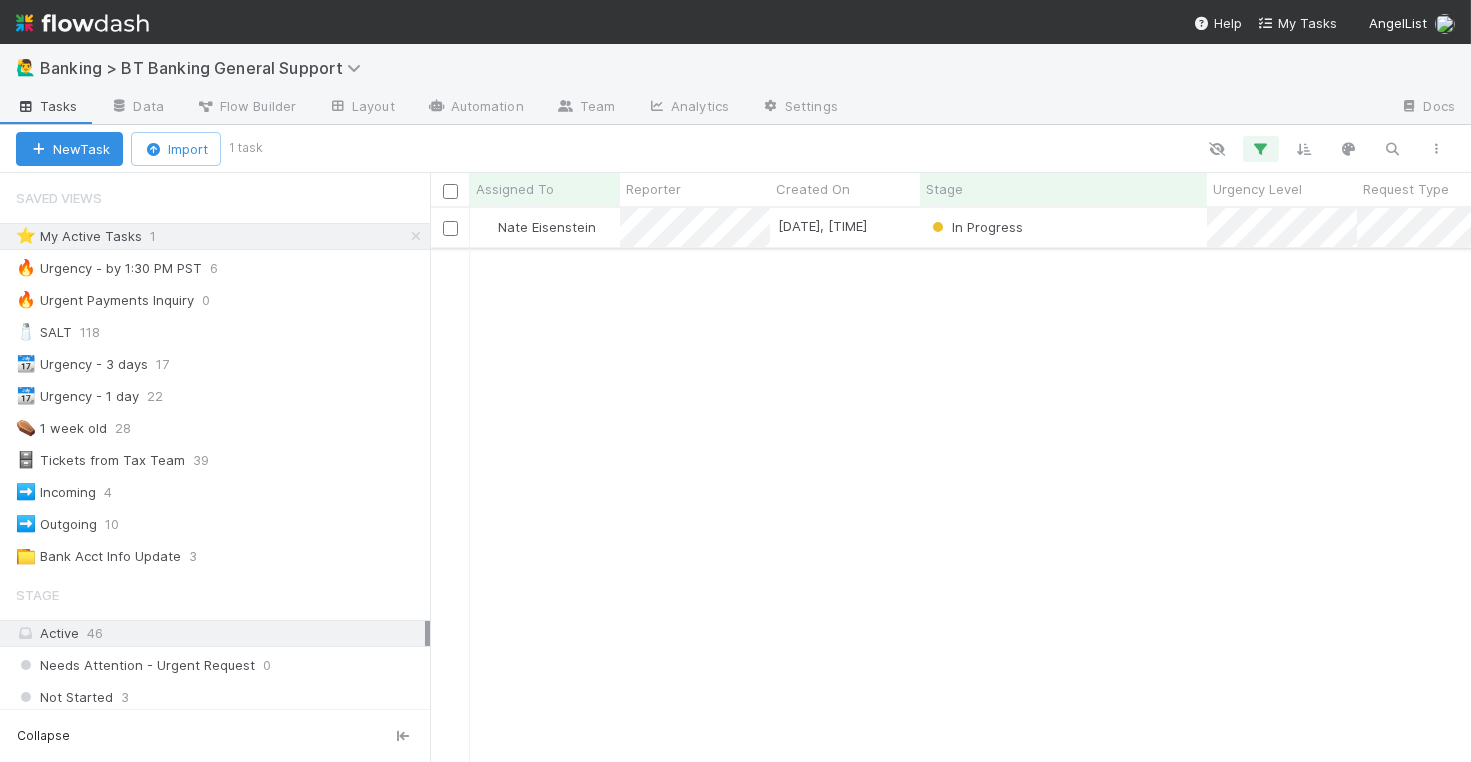 click on "In Progress" at bounding box center (1063, 227) 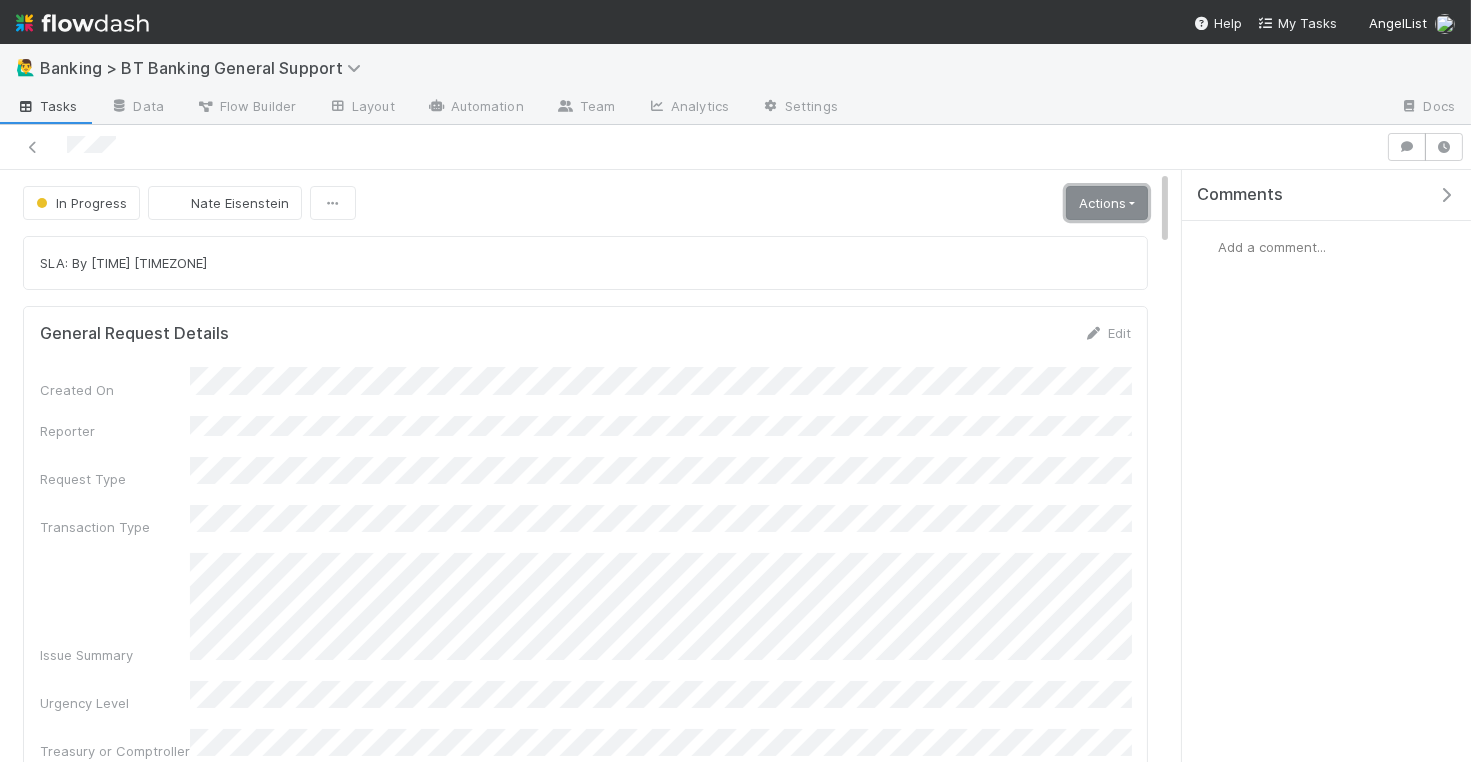 click on "Actions" at bounding box center (1107, 203) 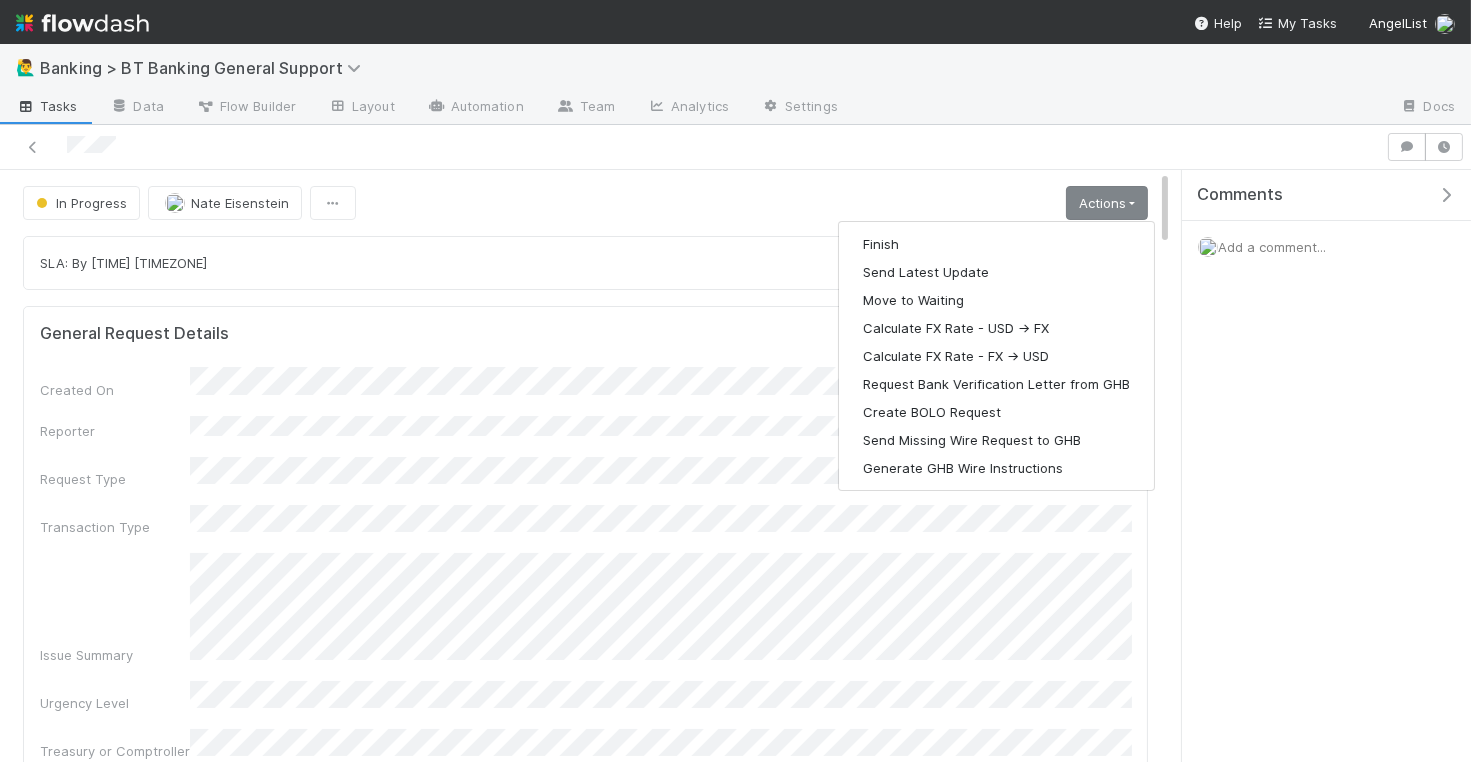 click on "In Progress [FIRST] [LAST] Actions Finish Send Latest Update Move to Waiting Calculate FX Rate - USD -> FX Calculate FX Rate - FX -> USD Request Bank Verification Letter from GHB Create BOLO Request Send Missing Wire Request to GHB Generate GHB Wire Instructions" at bounding box center (585, 203) 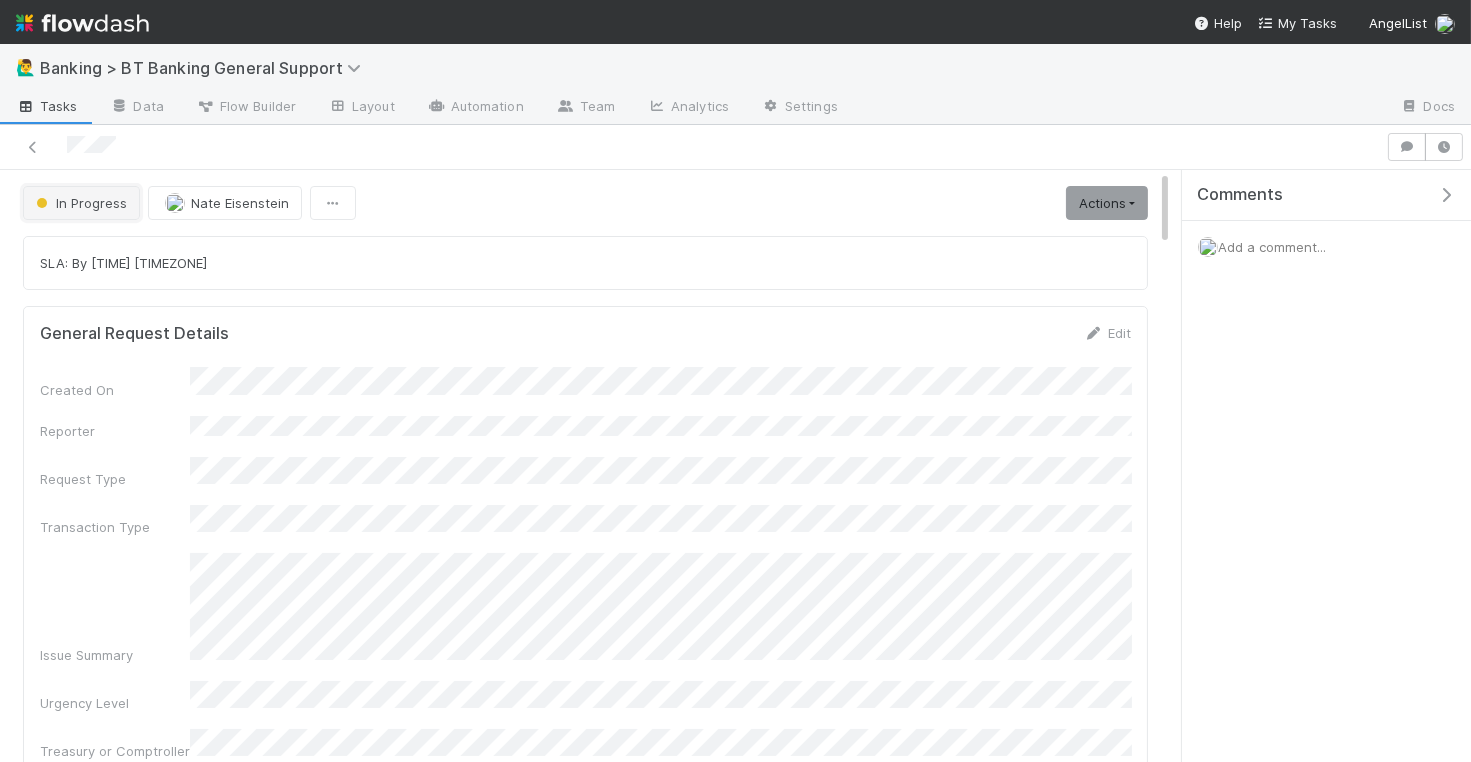 click on "In Progress" at bounding box center (79, 203) 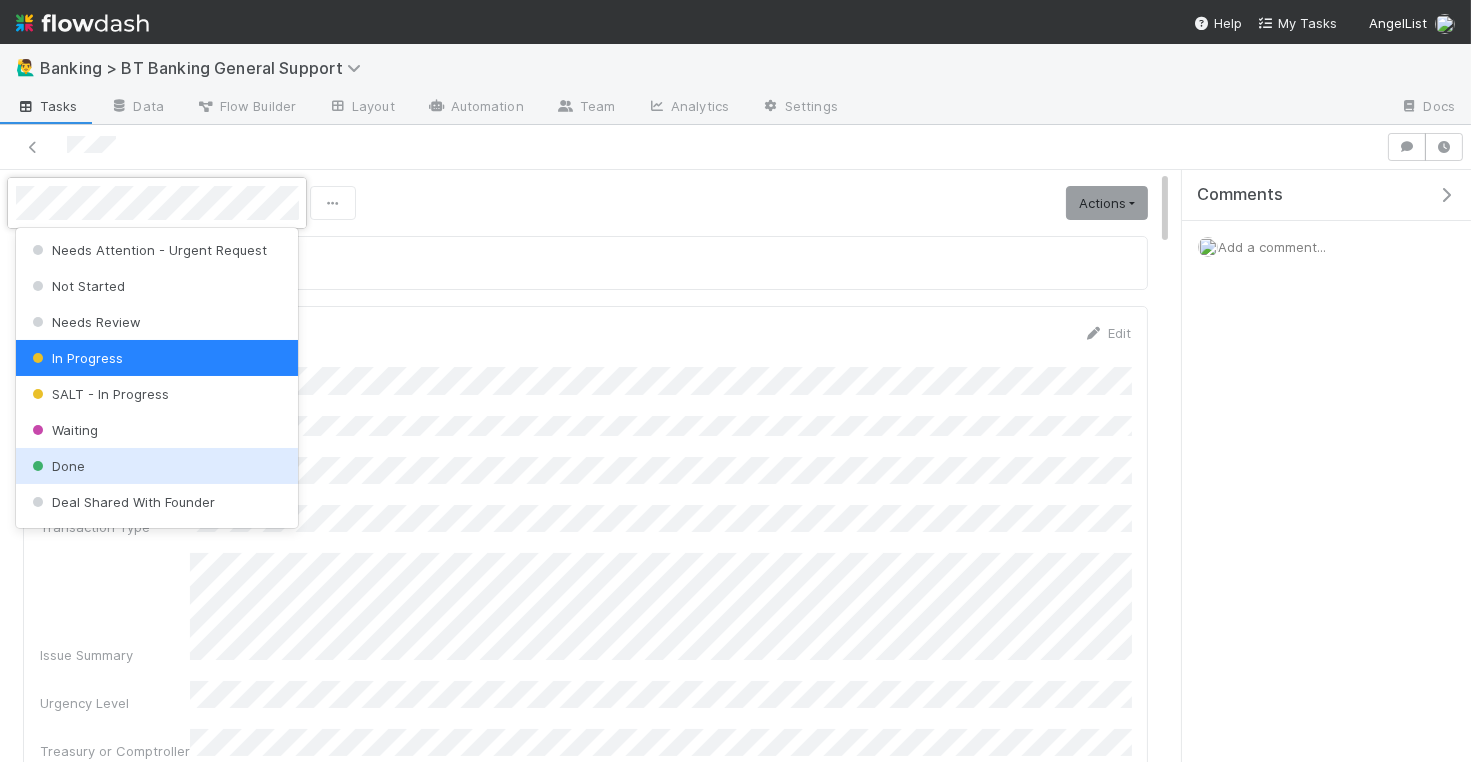 click on "Done" at bounding box center [157, 466] 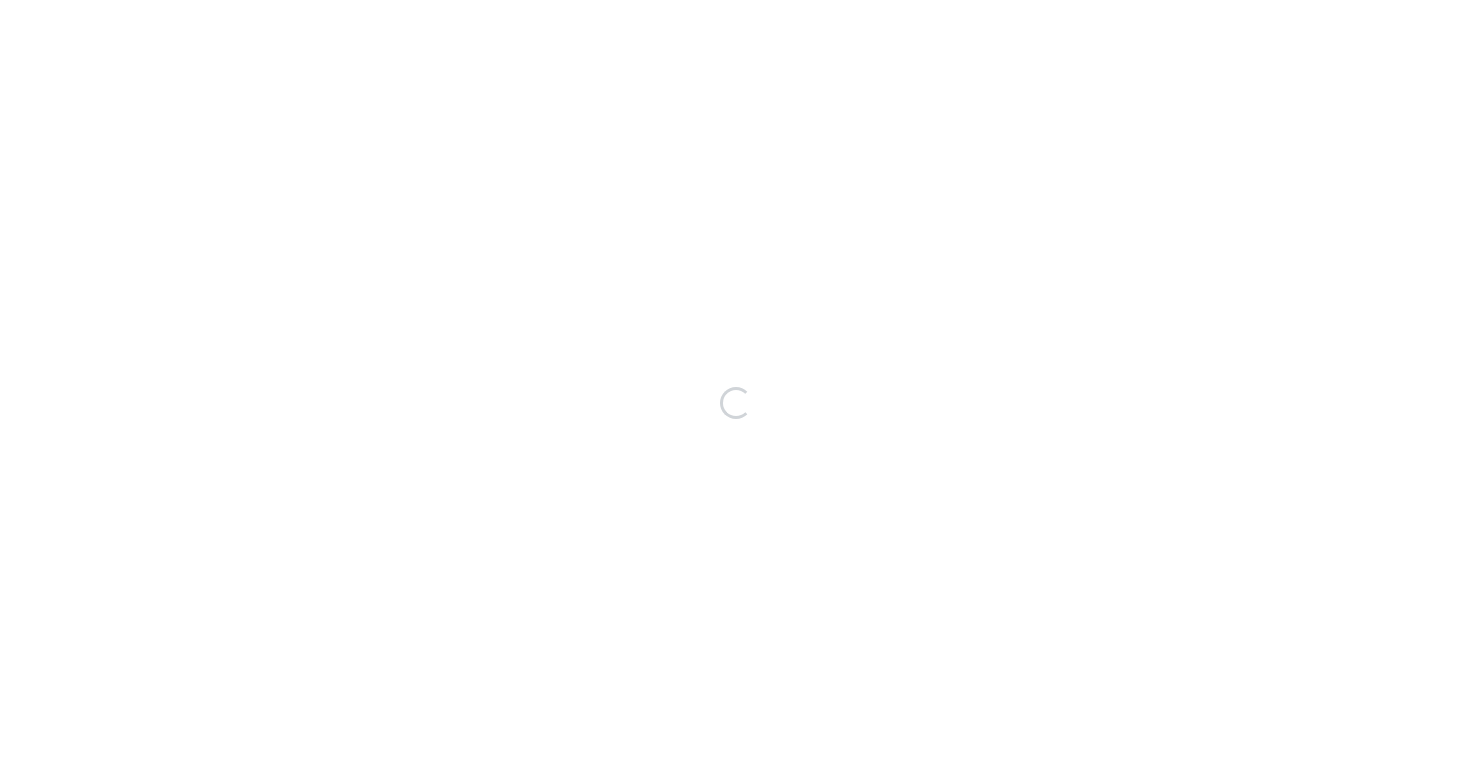 scroll, scrollTop: 0, scrollLeft: 0, axis: both 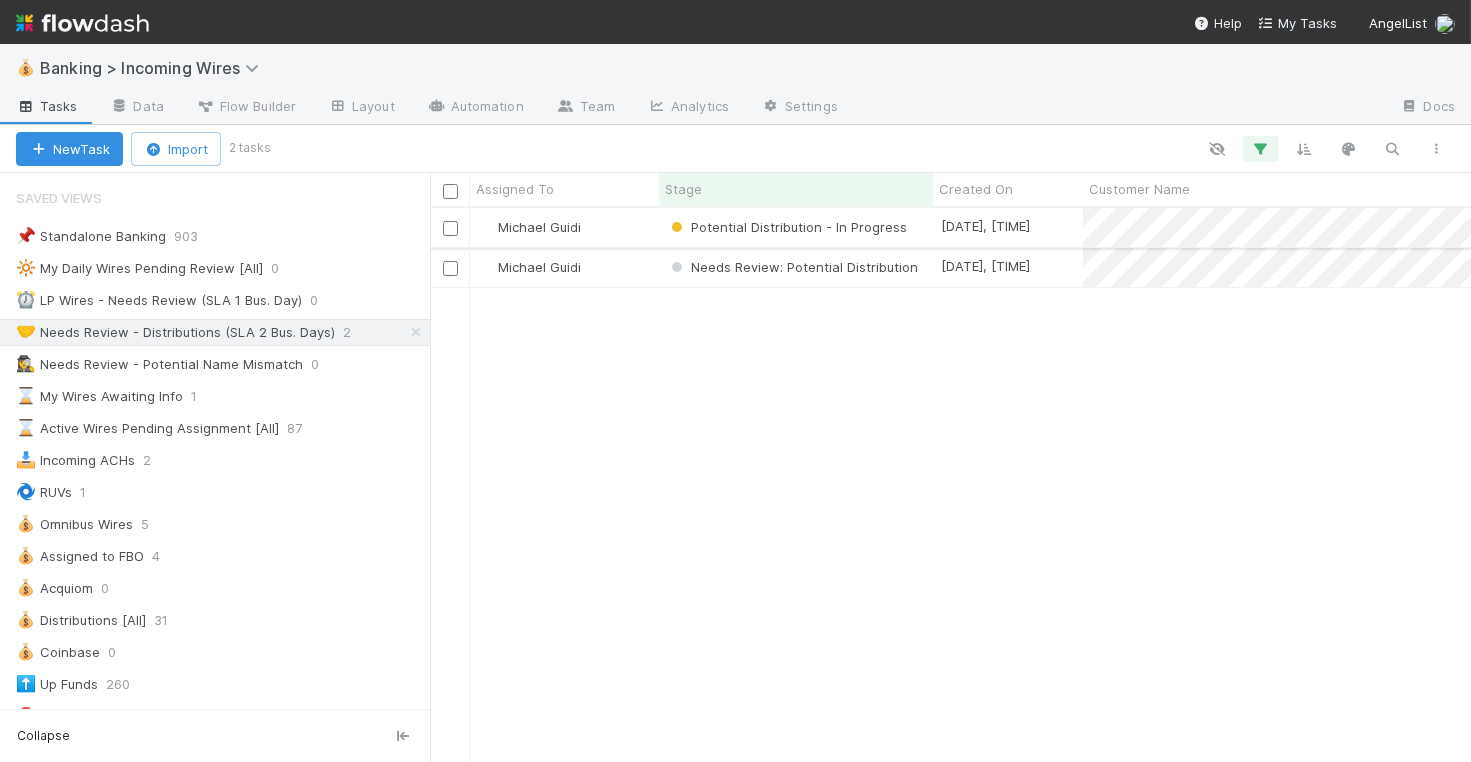 click on "Michael Guidi" at bounding box center (564, 227) 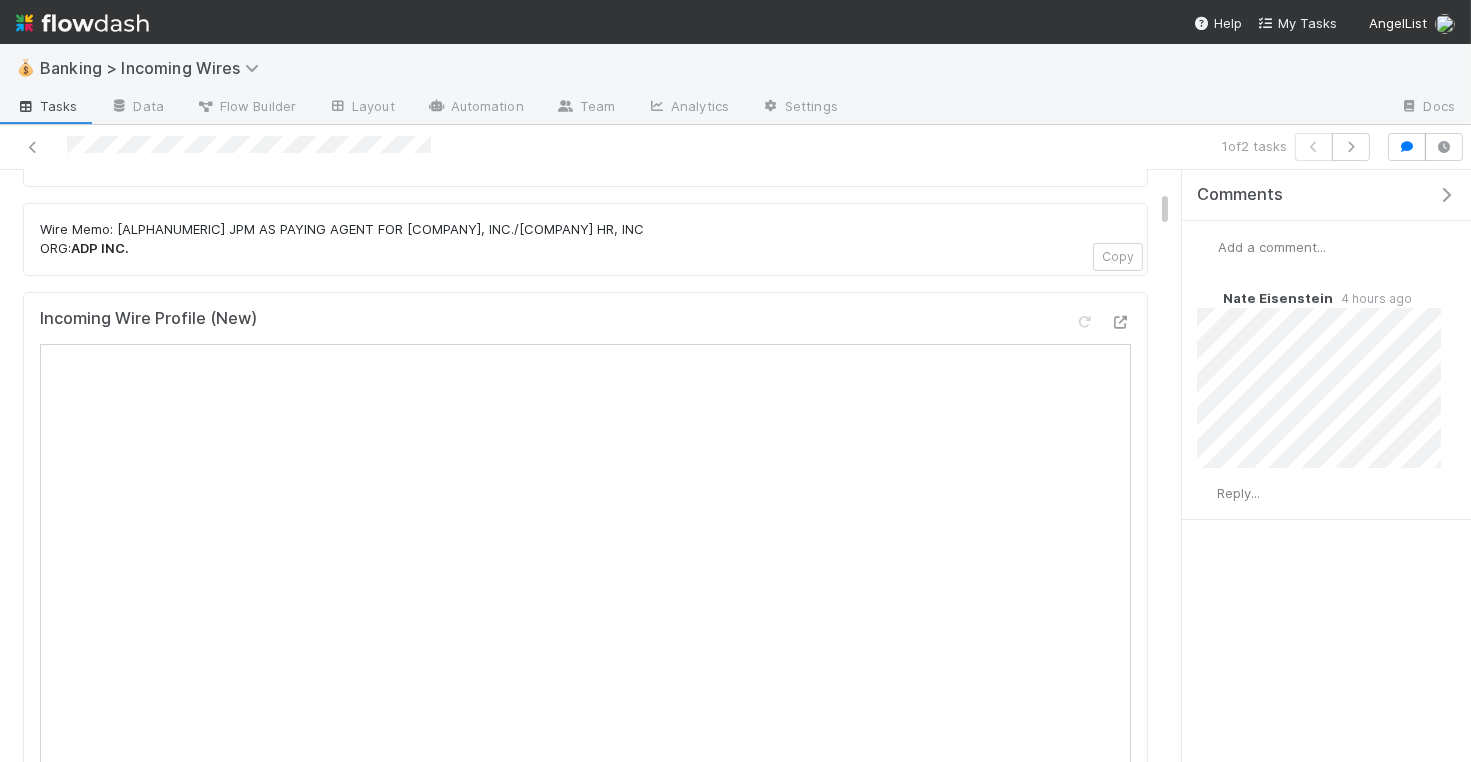 scroll, scrollTop: 0, scrollLeft: 0, axis: both 